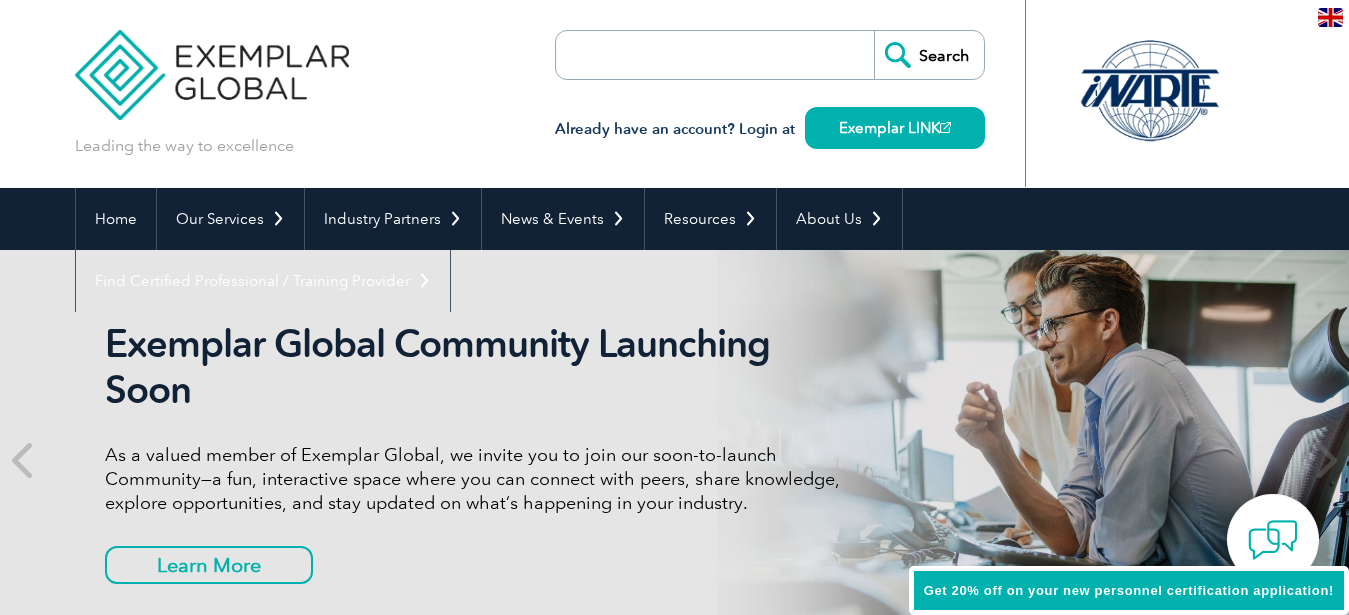 click at bounding box center [1330, 17] 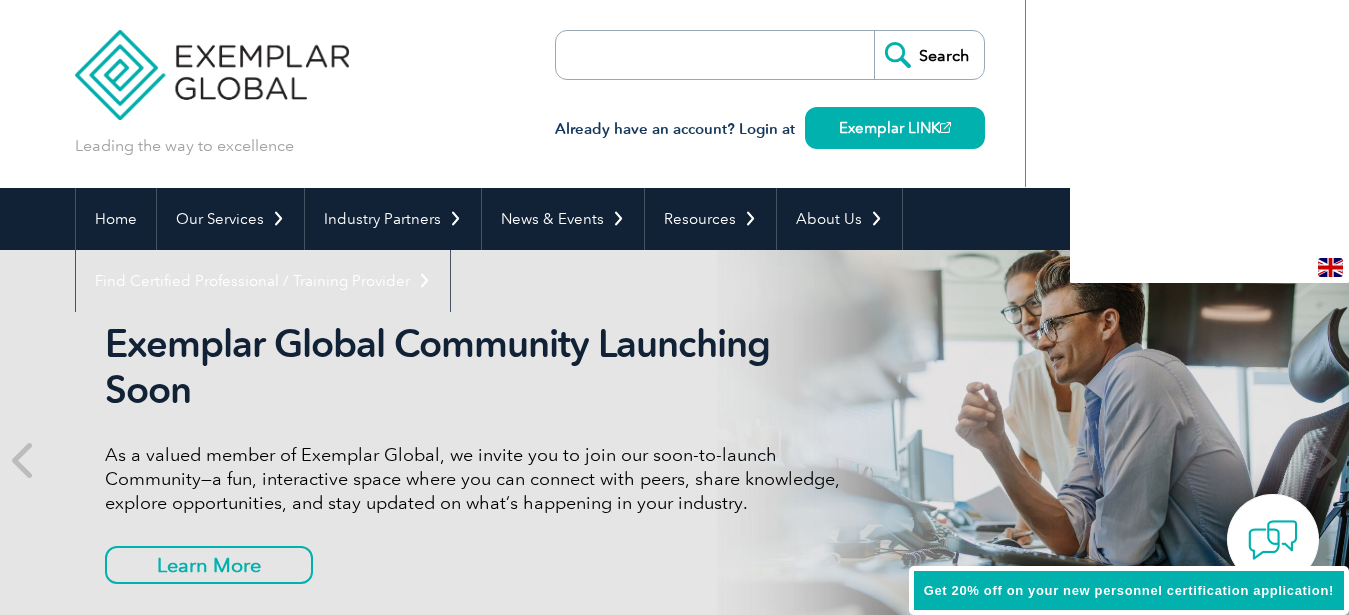 scroll, scrollTop: 0, scrollLeft: 0, axis: both 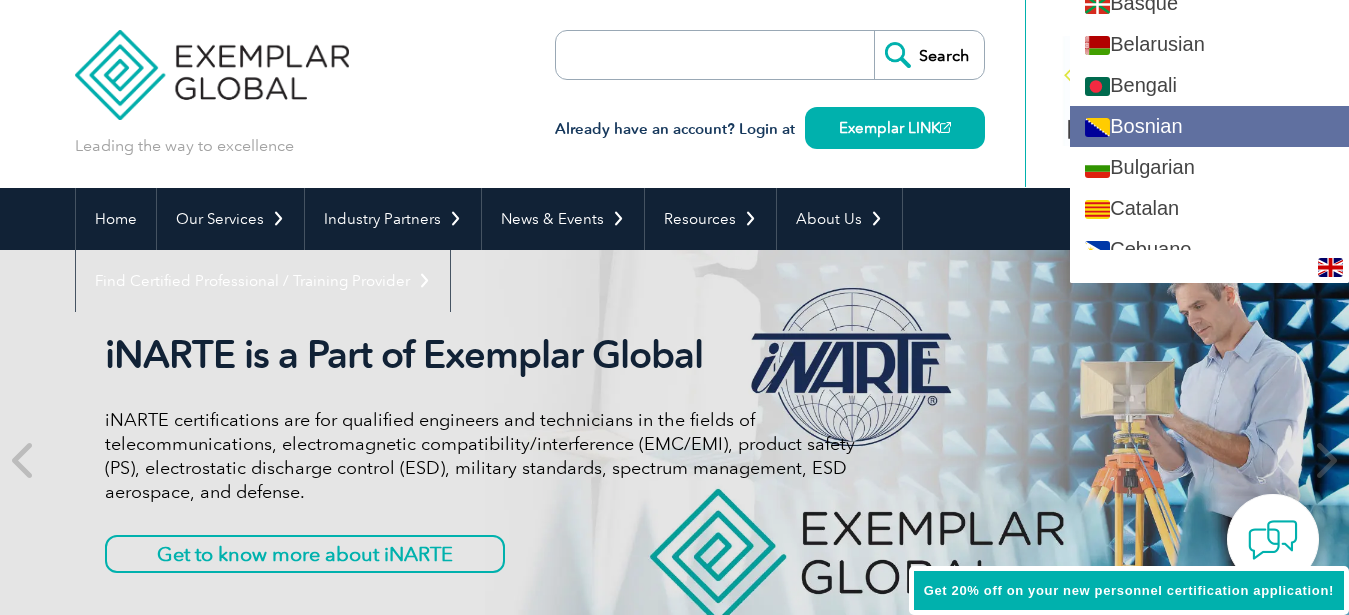 click on "Bosnian" at bounding box center [1209, 126] 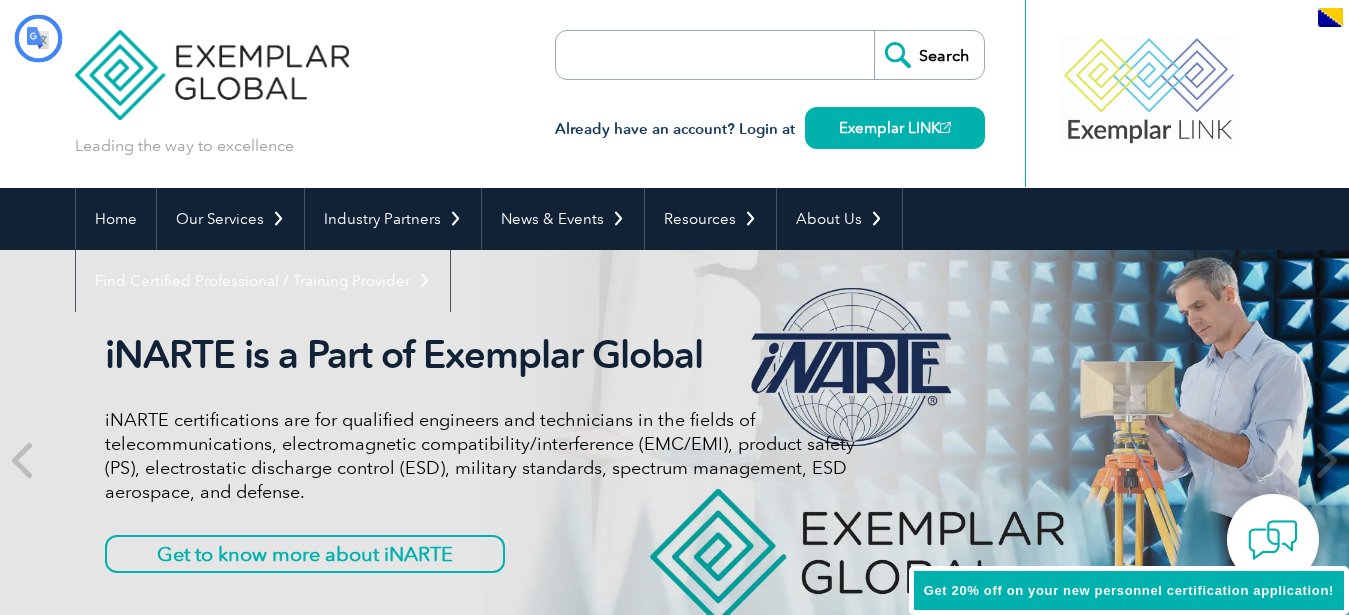 type on "Pretraga" 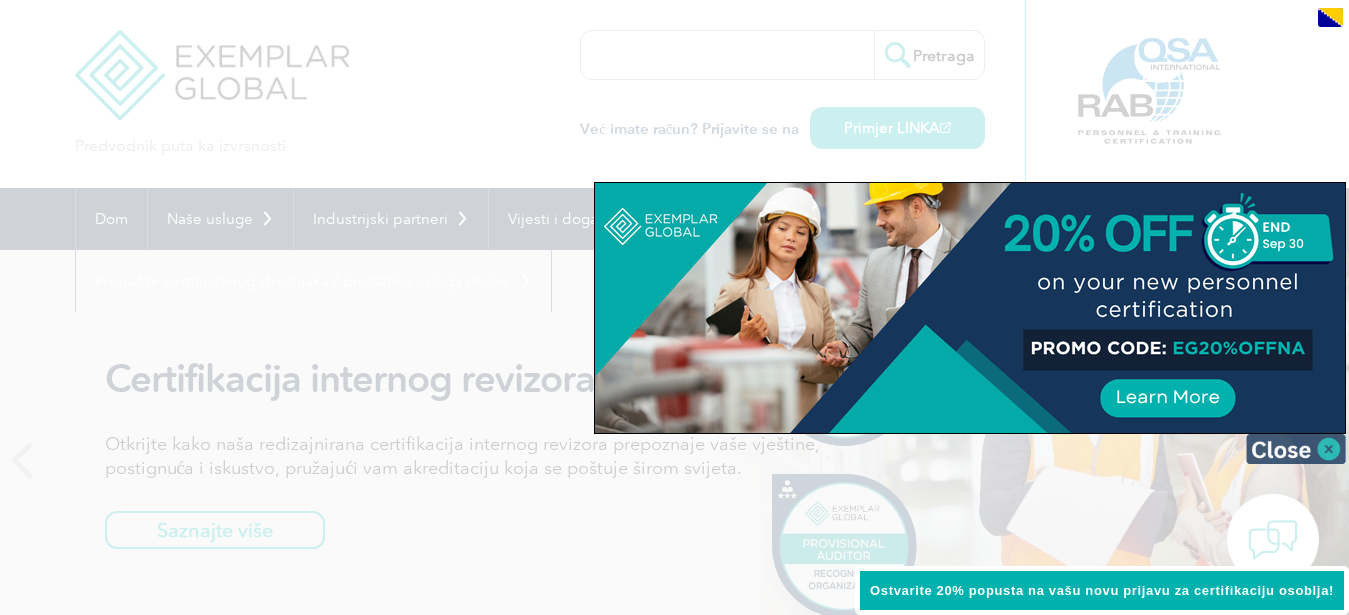 click at bounding box center (1296, 449) 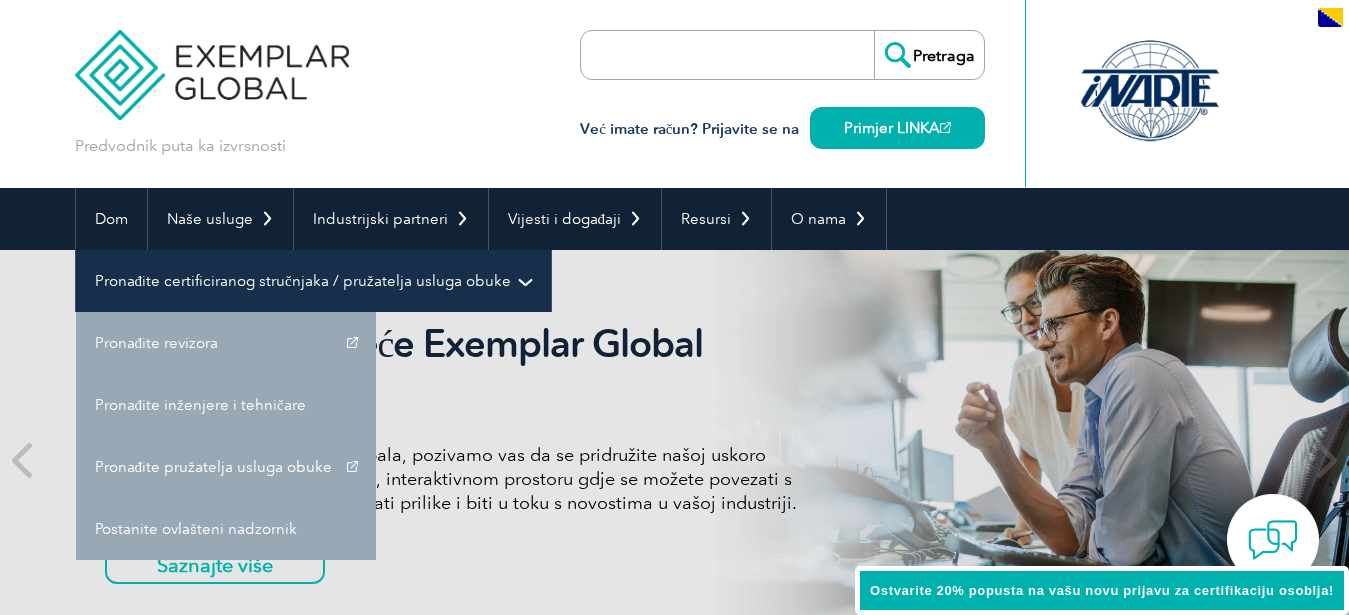 click on "Pronađite certificiranog stručnjaka / pružatelja usluga obuke" at bounding box center (303, 281) 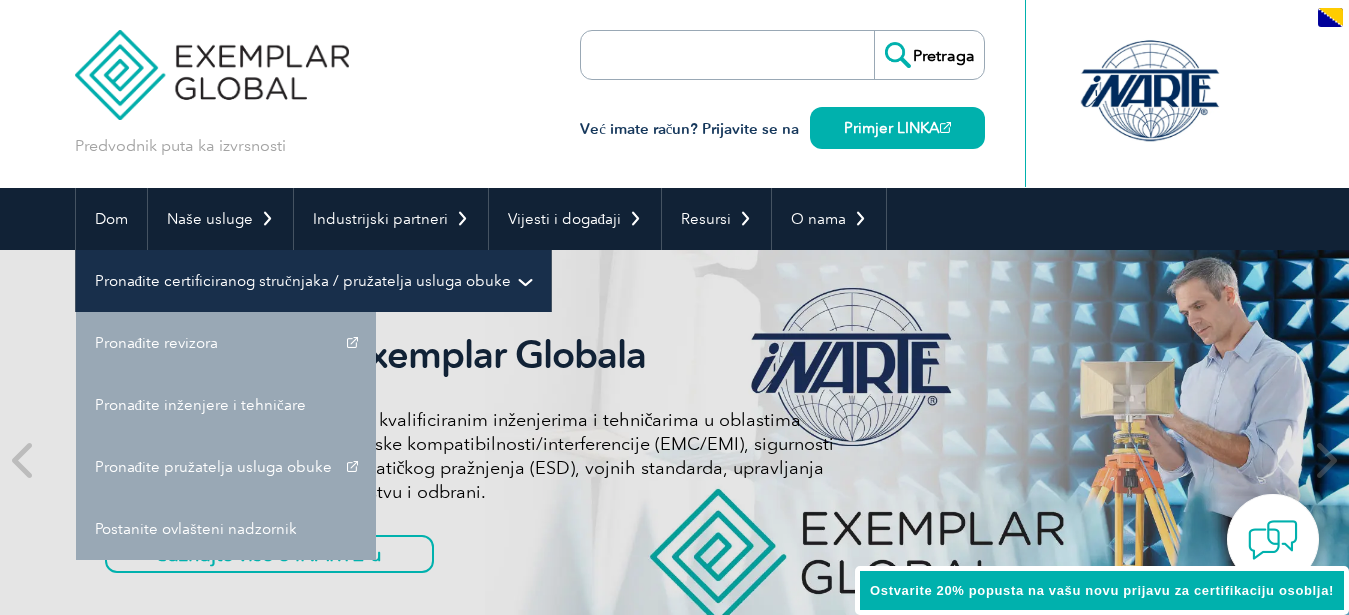 click on "Pronađite certificiranog stručnjaka / pružatelja usluga obuke" at bounding box center [303, 281] 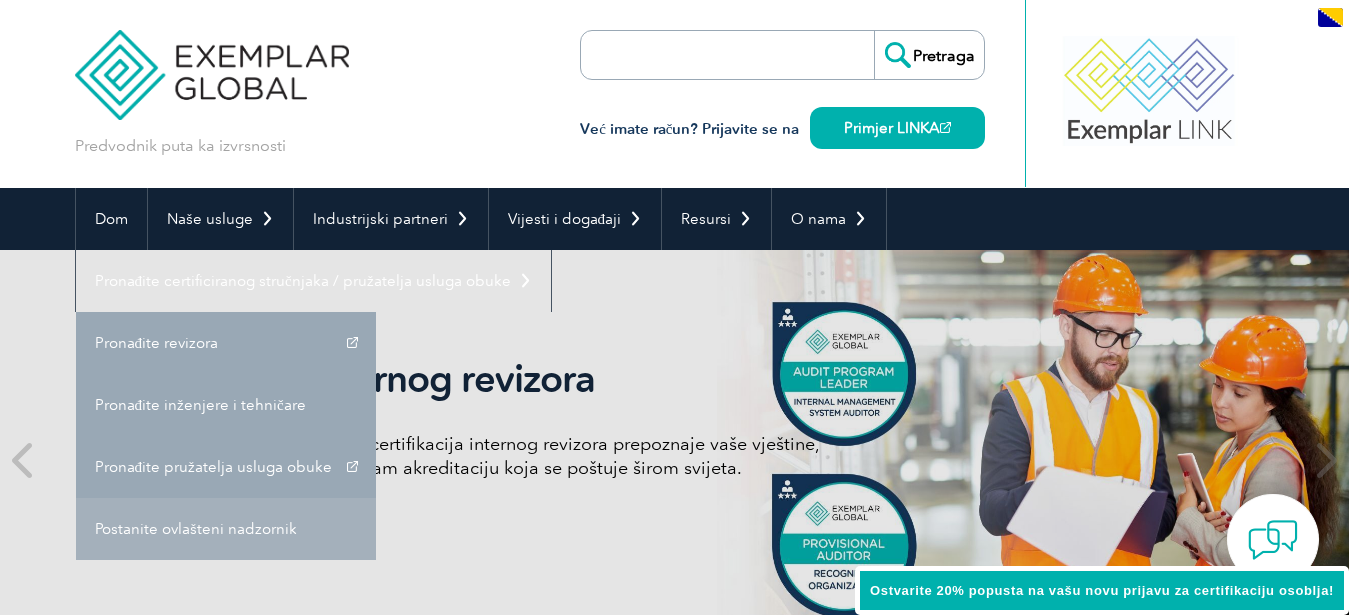 click on "Postanite ovlašteni nadzornik" at bounding box center (226, 529) 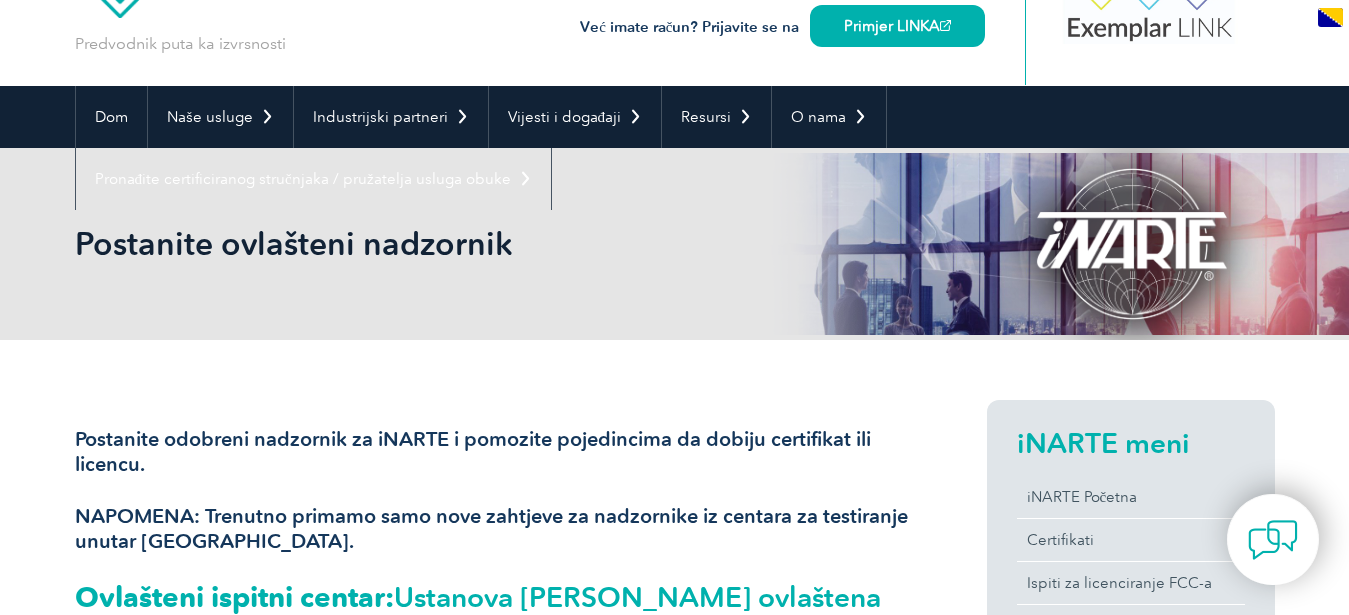 scroll, scrollTop: 0, scrollLeft: 0, axis: both 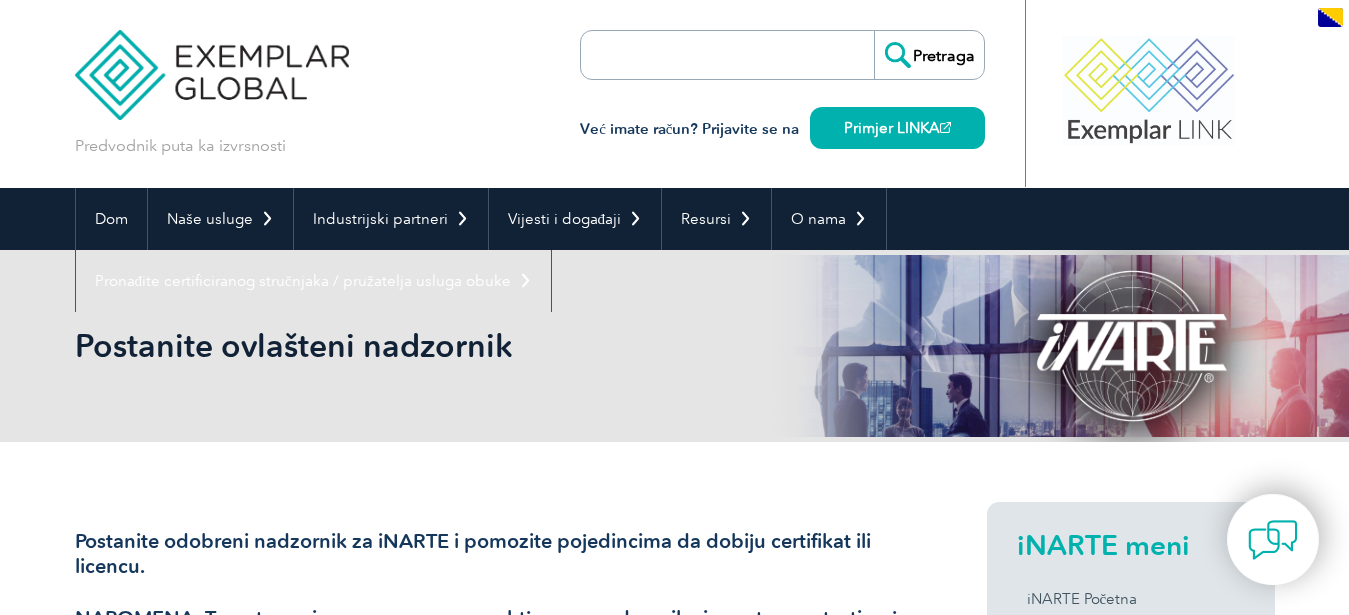 click at bounding box center (696, 55) 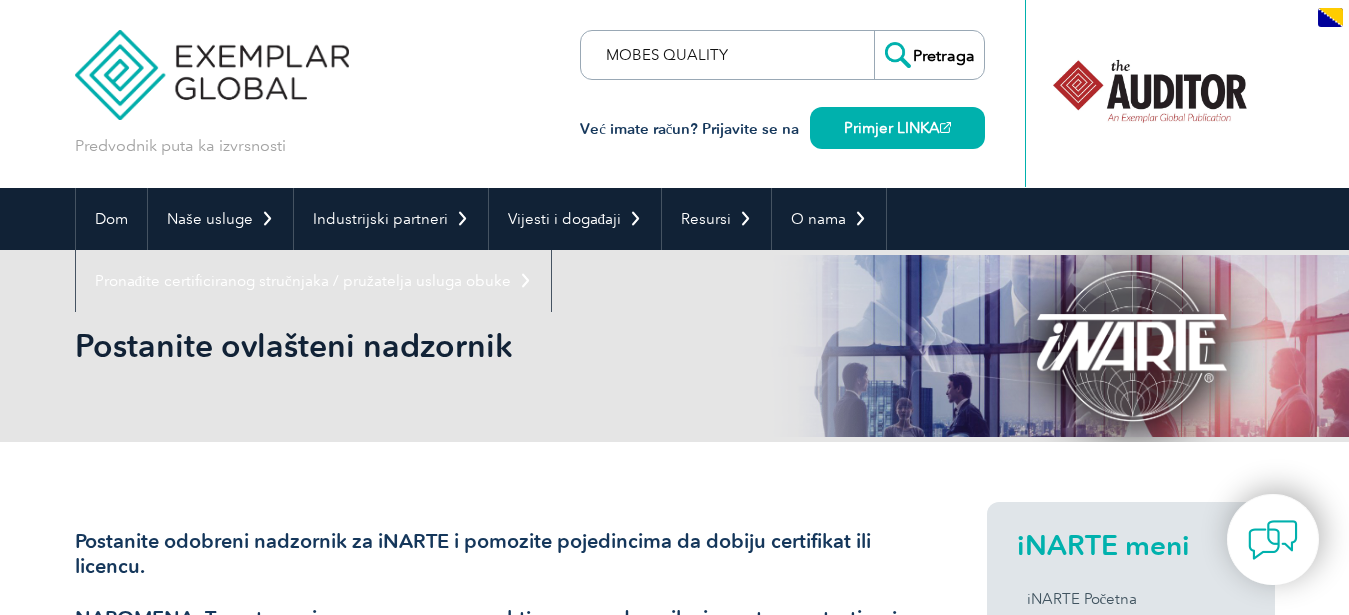 type on "MOBES QUALITY" 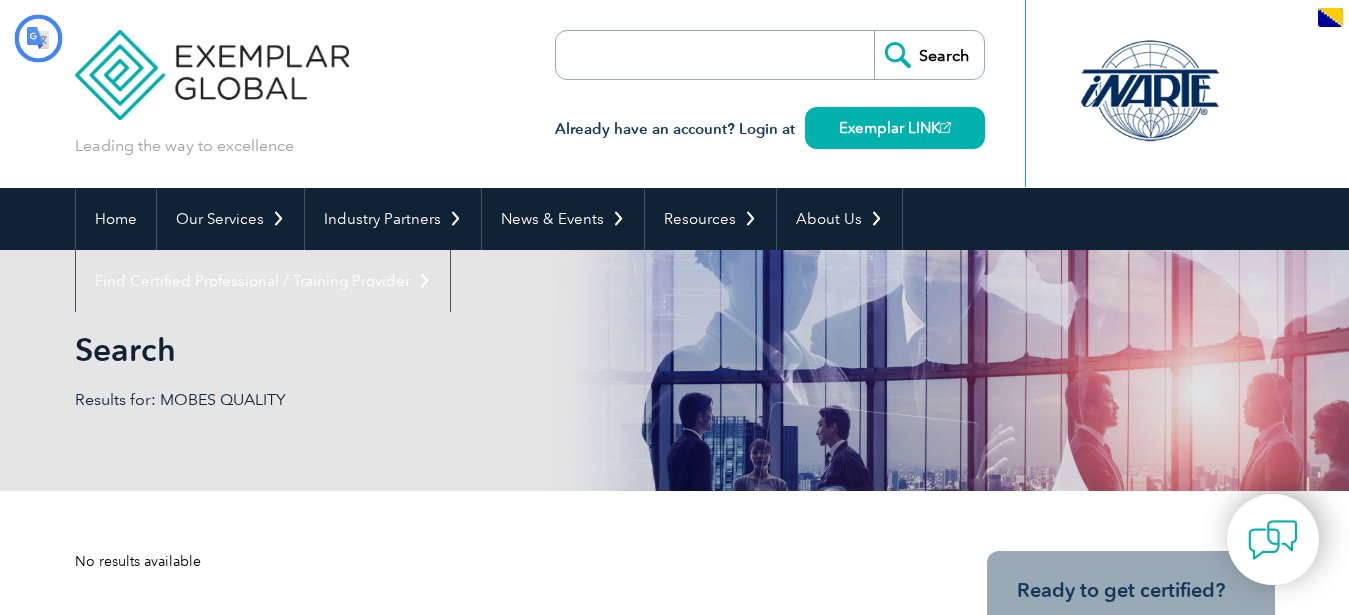 scroll, scrollTop: 0, scrollLeft: 0, axis: both 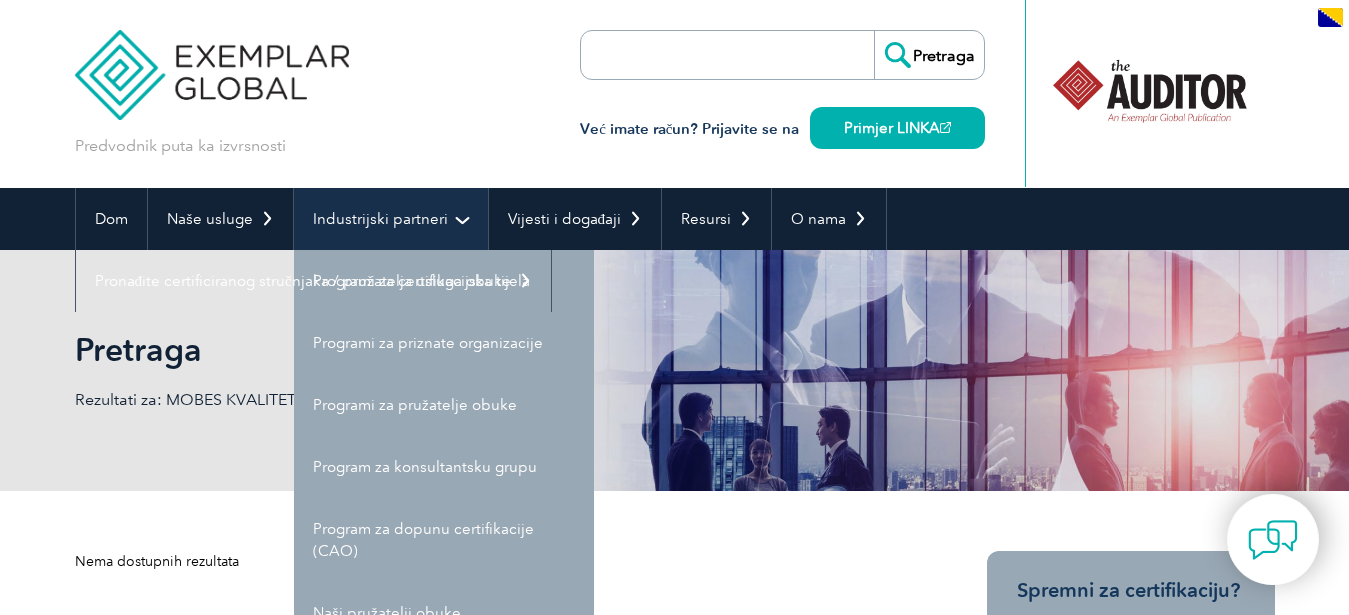 click on "Industrijski partneri" at bounding box center (391, 219) 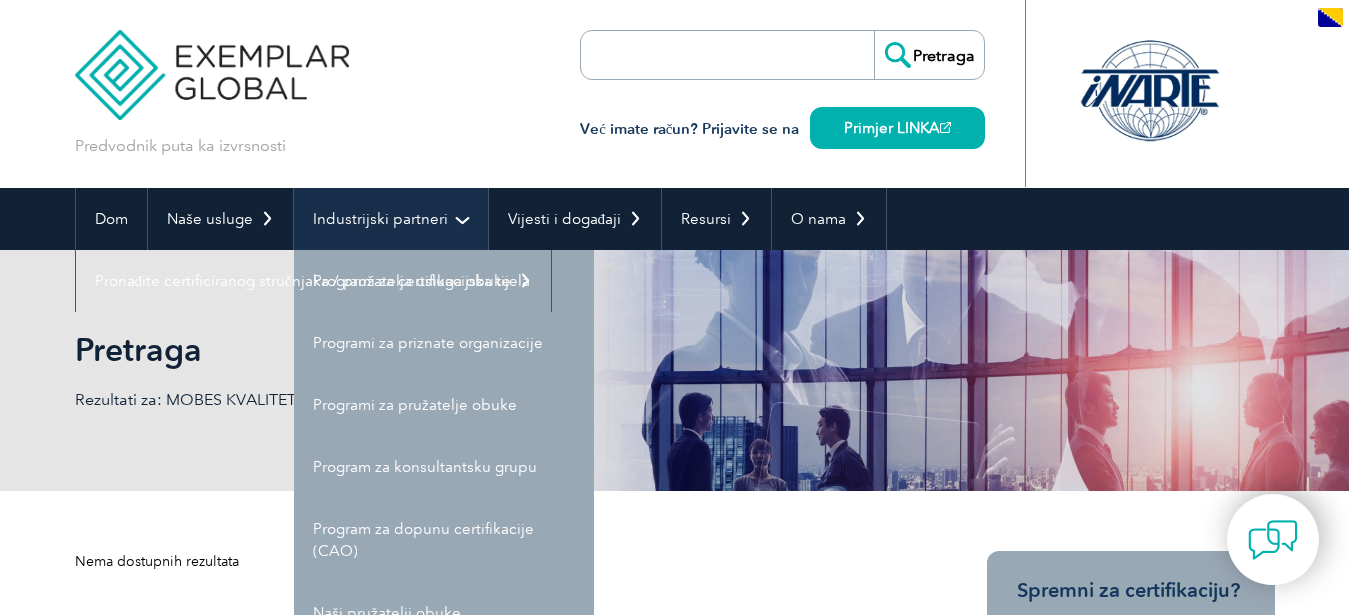 click on "Industrijski partneri" at bounding box center [380, 219] 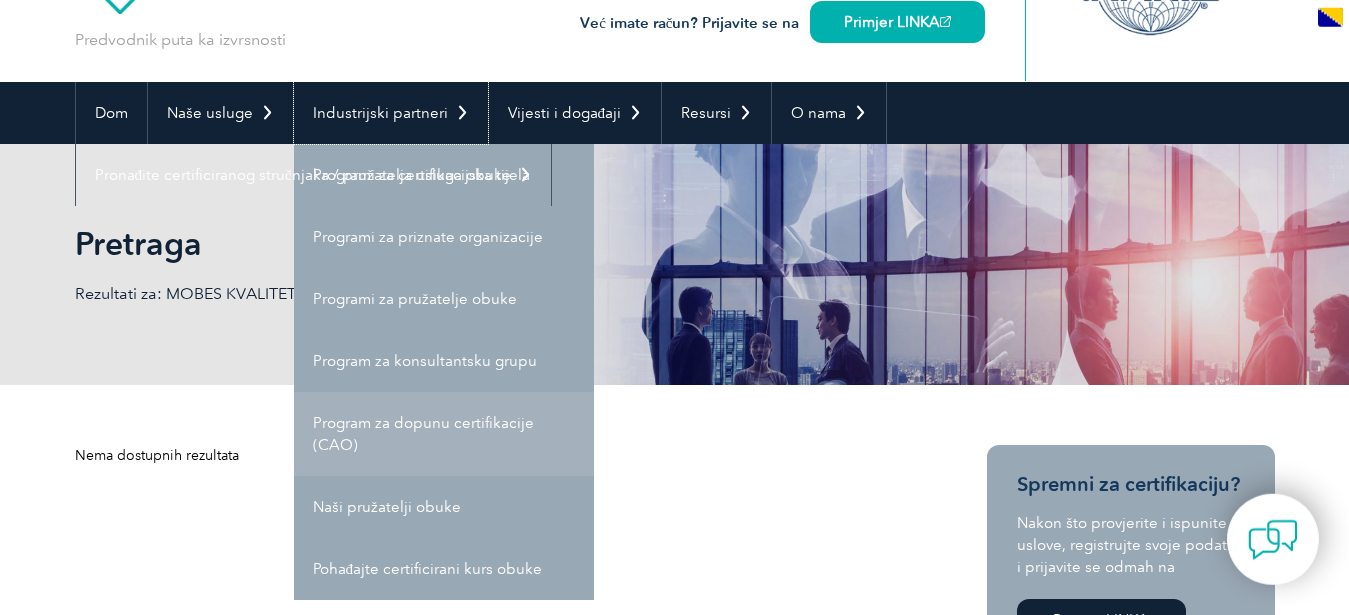 scroll, scrollTop: 102, scrollLeft: 0, axis: vertical 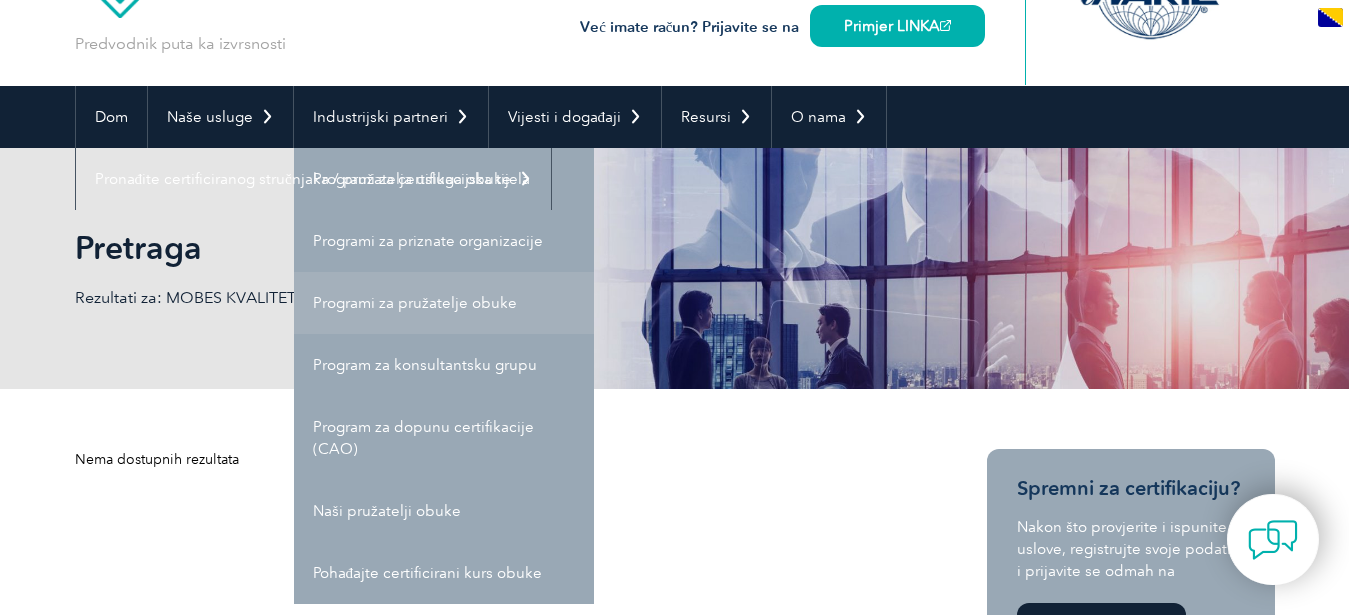 click on "Programi za pružatelje obuke" at bounding box center [415, 303] 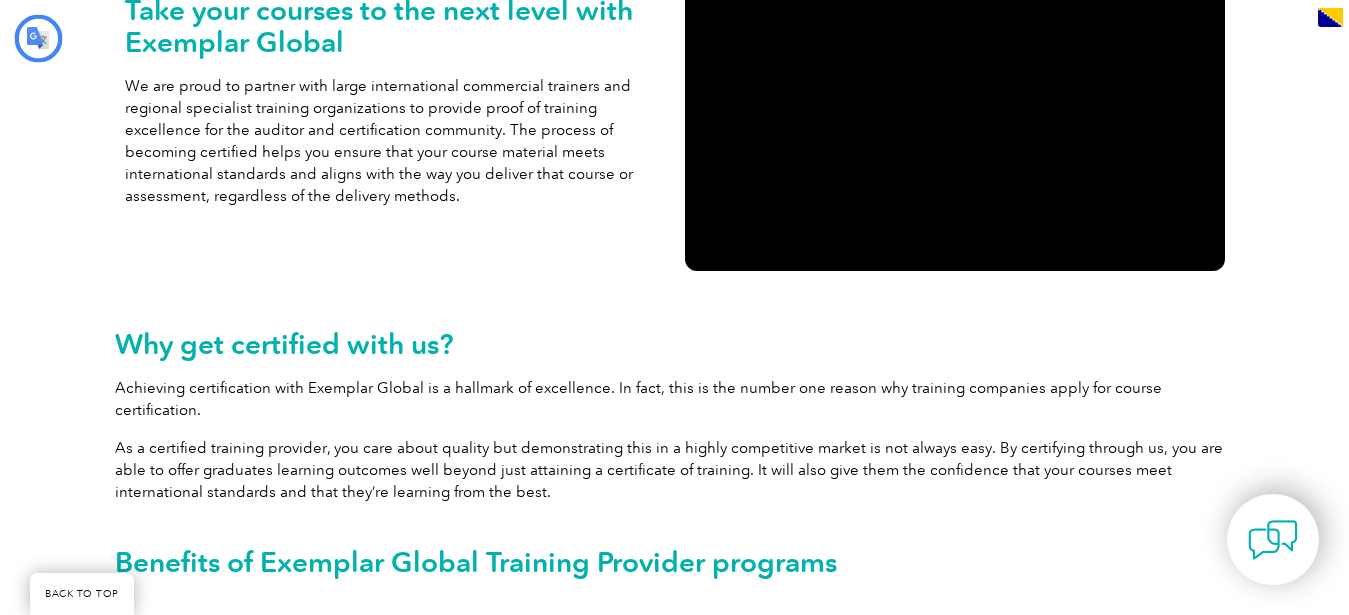 type on "Pretraga" 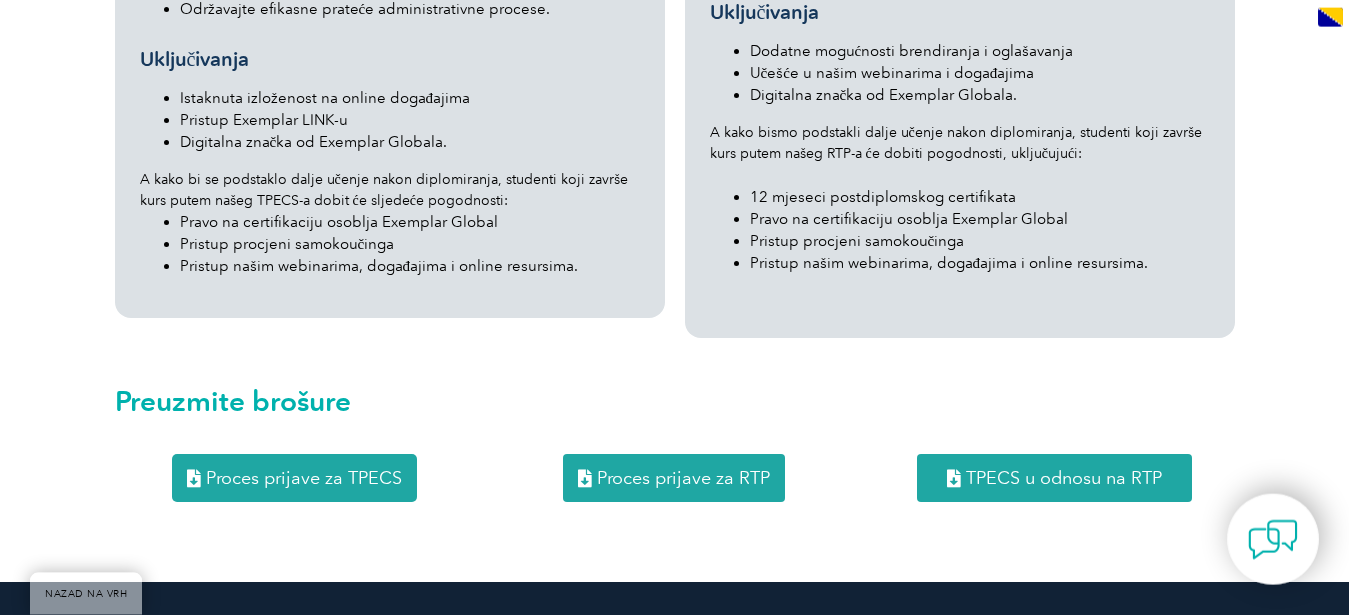 scroll, scrollTop: 2085, scrollLeft: 0, axis: vertical 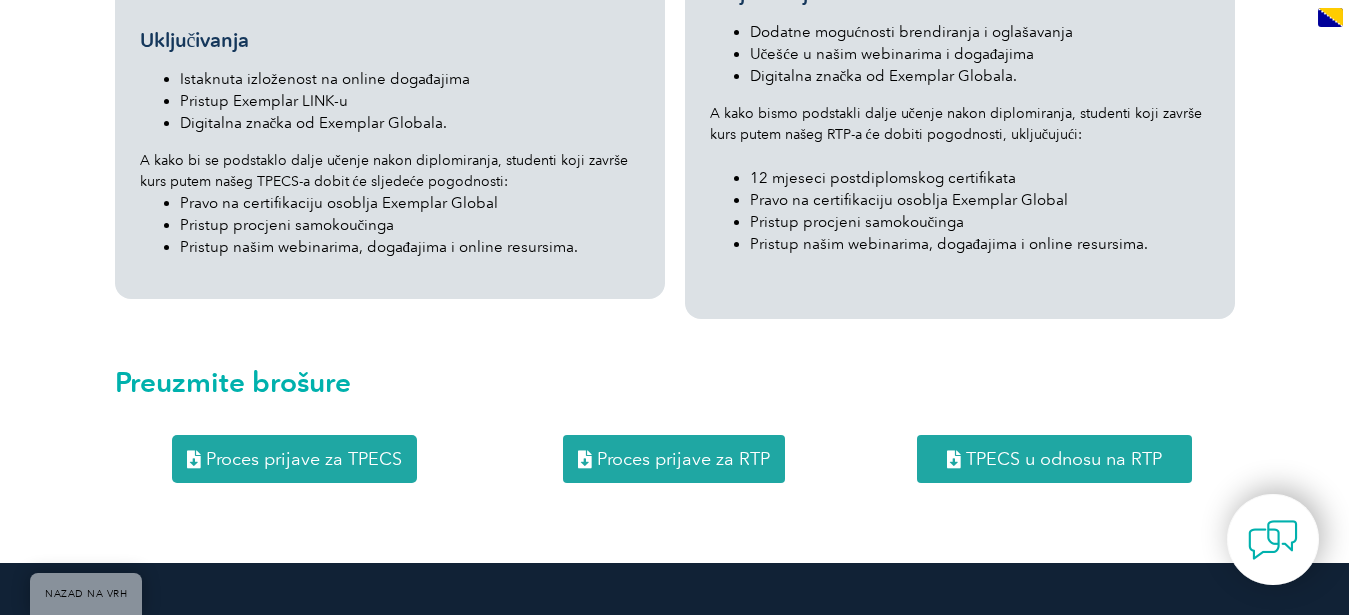 click on "Proces prijave za TPECS" at bounding box center [294, 459] 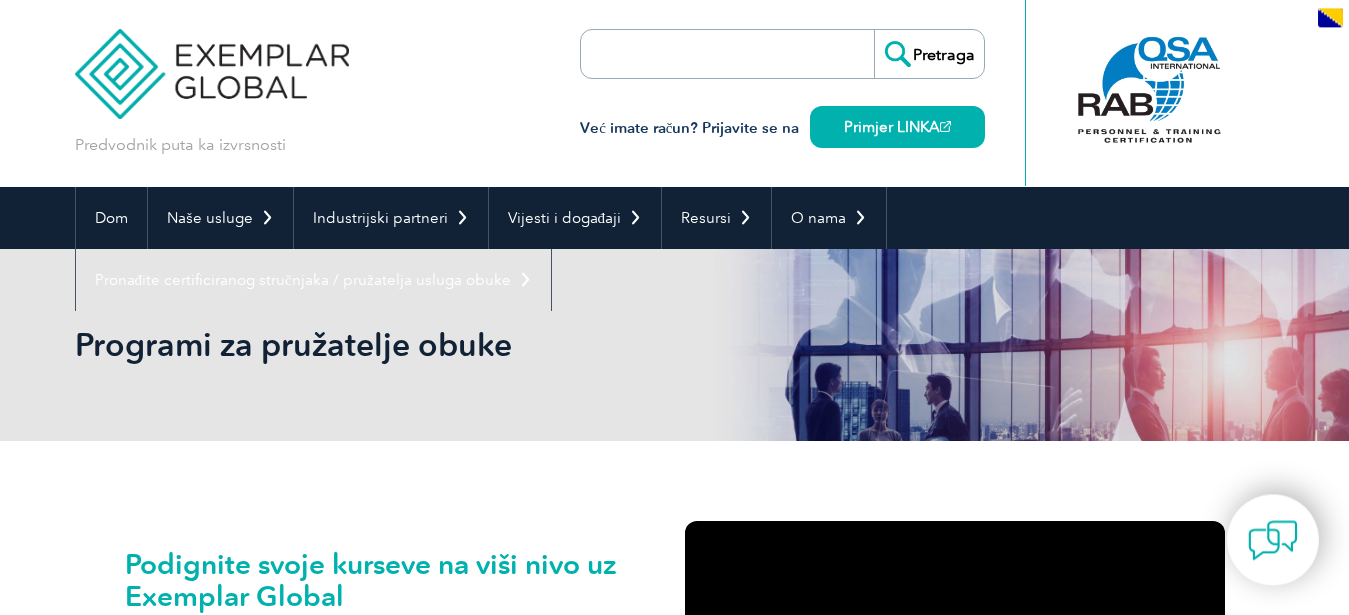 scroll, scrollTop: 0, scrollLeft: 0, axis: both 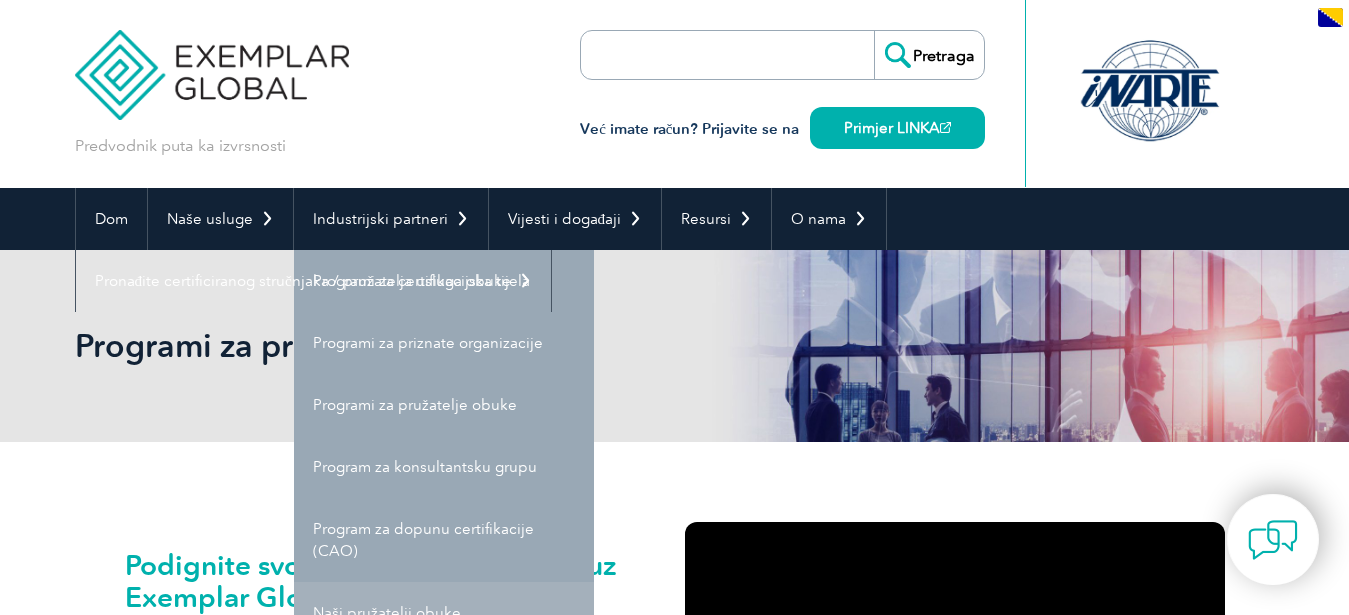 click on "Naši pružatelji obuke" at bounding box center (387, 613) 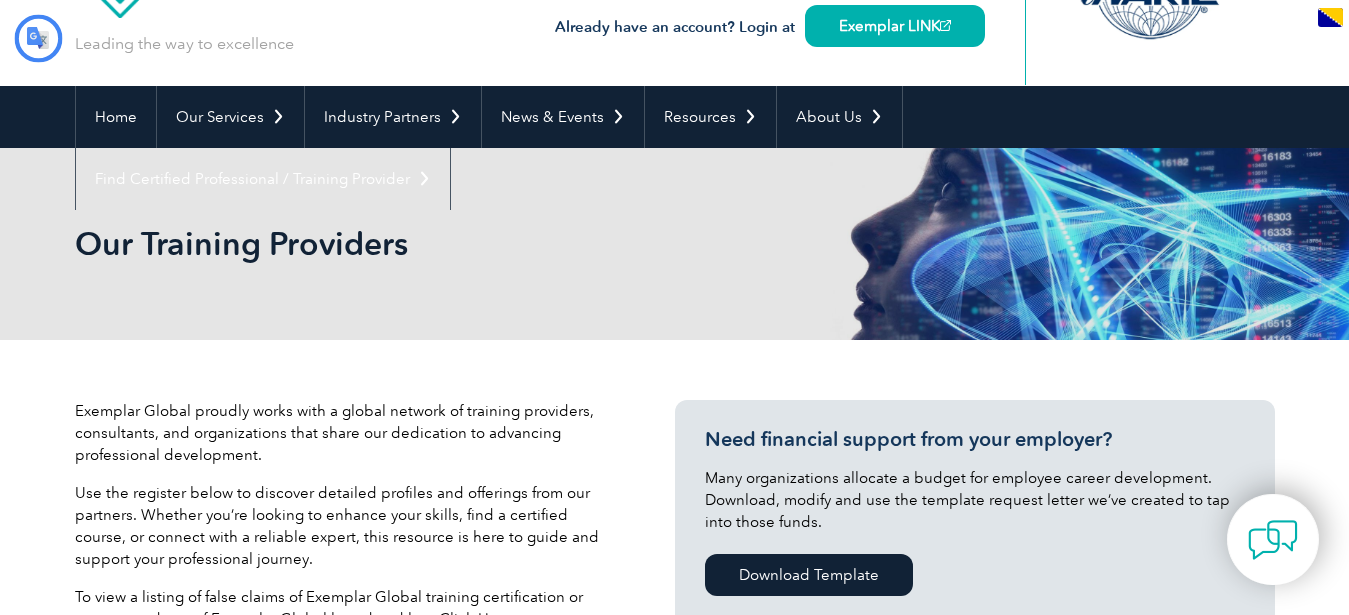 type on "Pretraga" 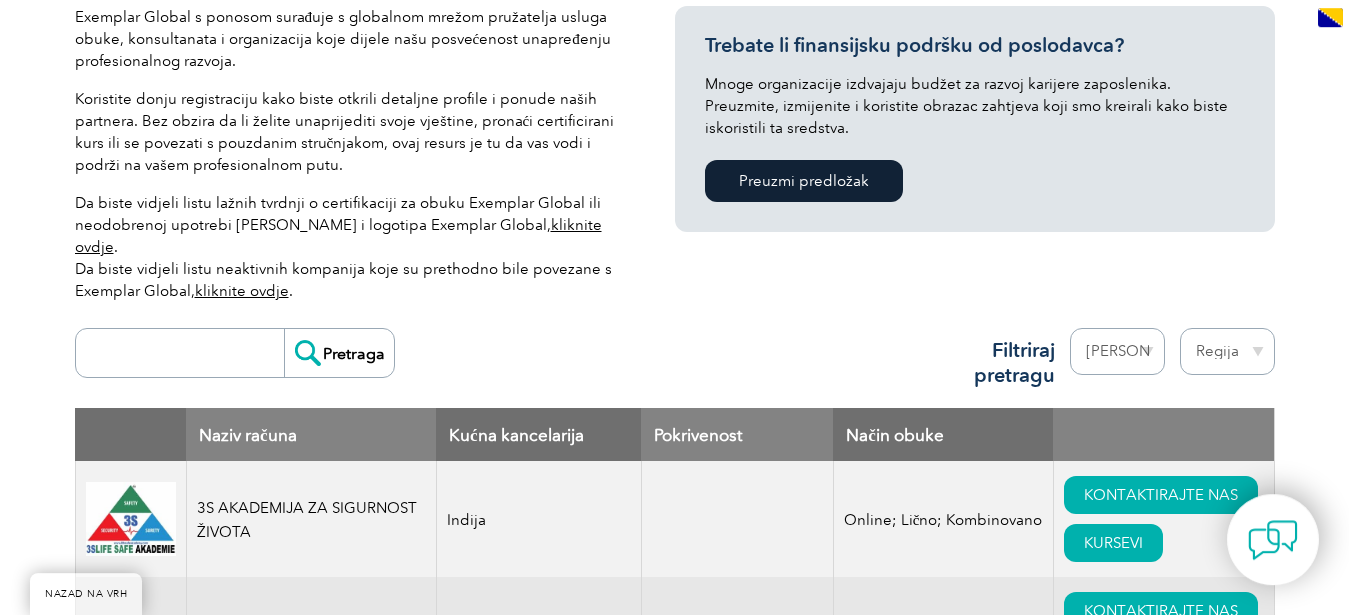 scroll, scrollTop: 612, scrollLeft: 0, axis: vertical 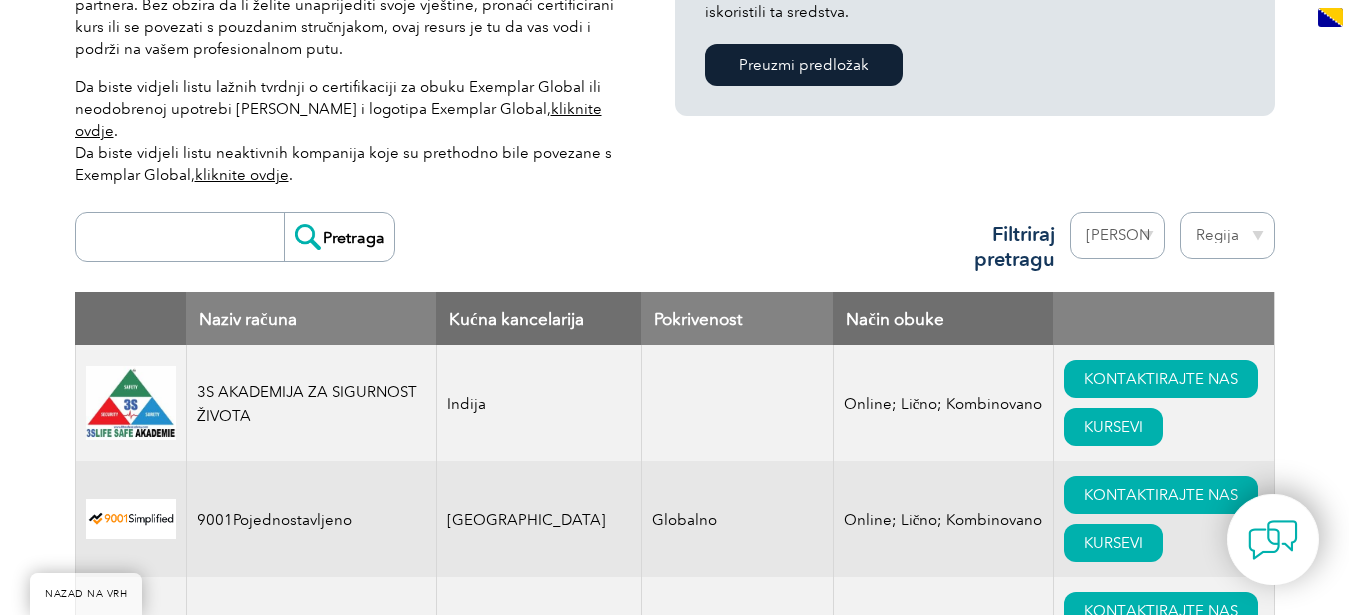 click at bounding box center [185, 237] 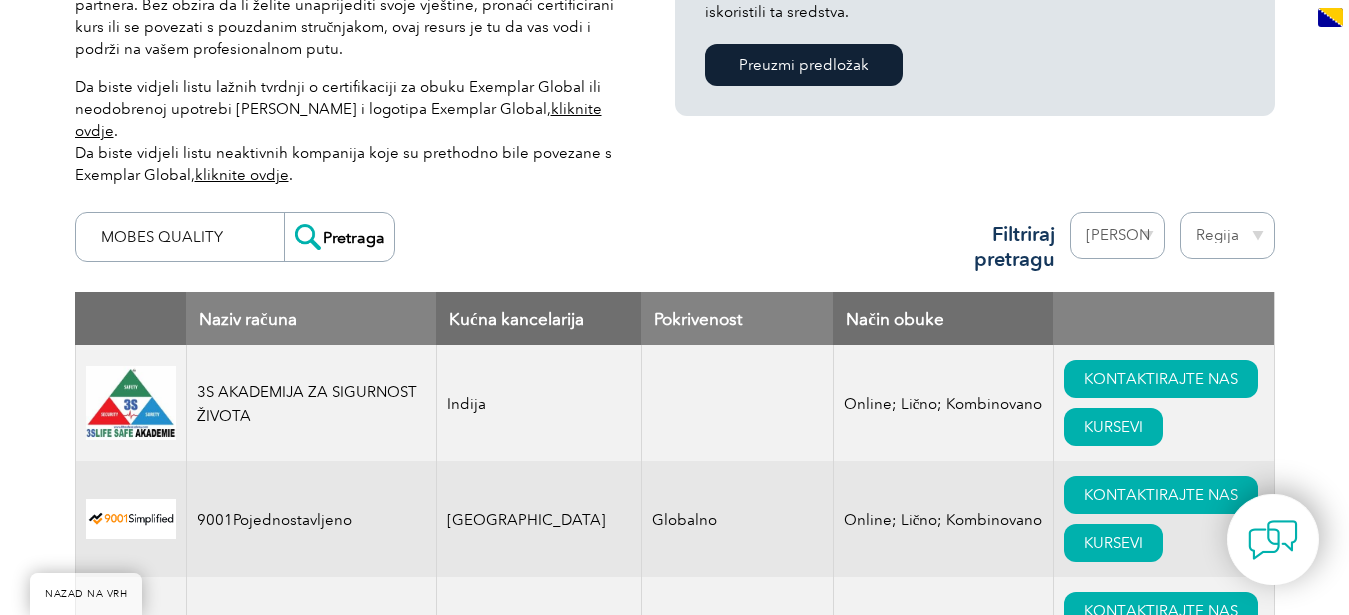 type on "MOBES QUALITY" 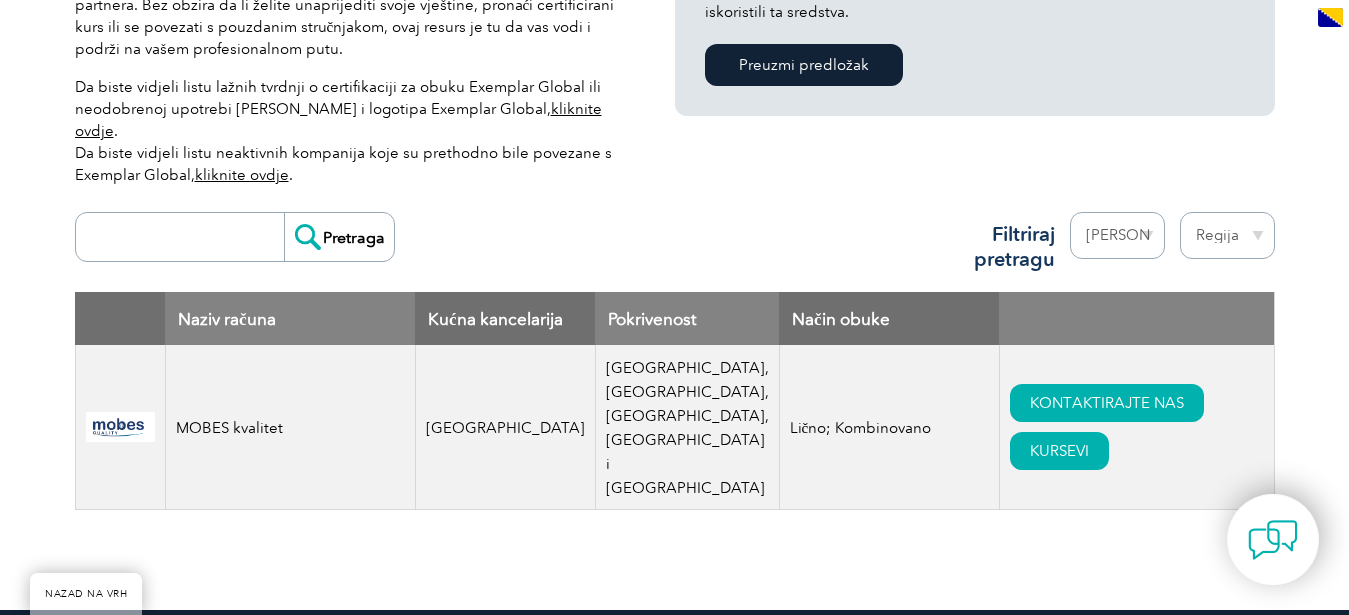 scroll, scrollTop: 612, scrollLeft: 0, axis: vertical 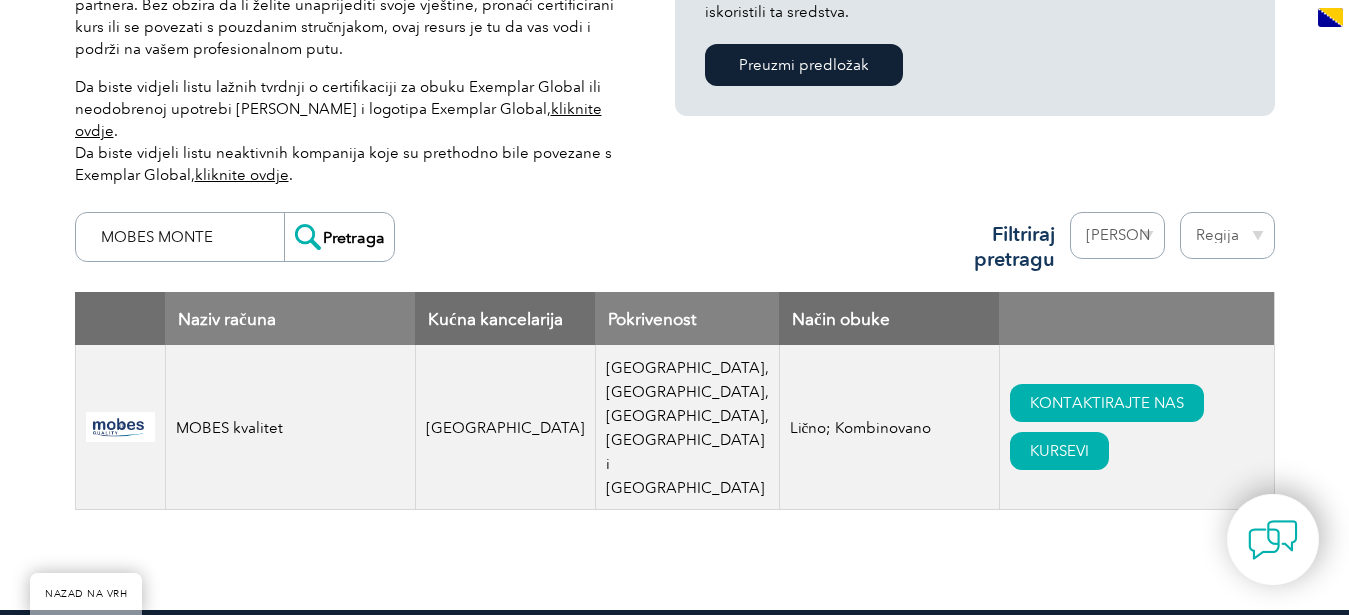 type on "MOBES MONTE" 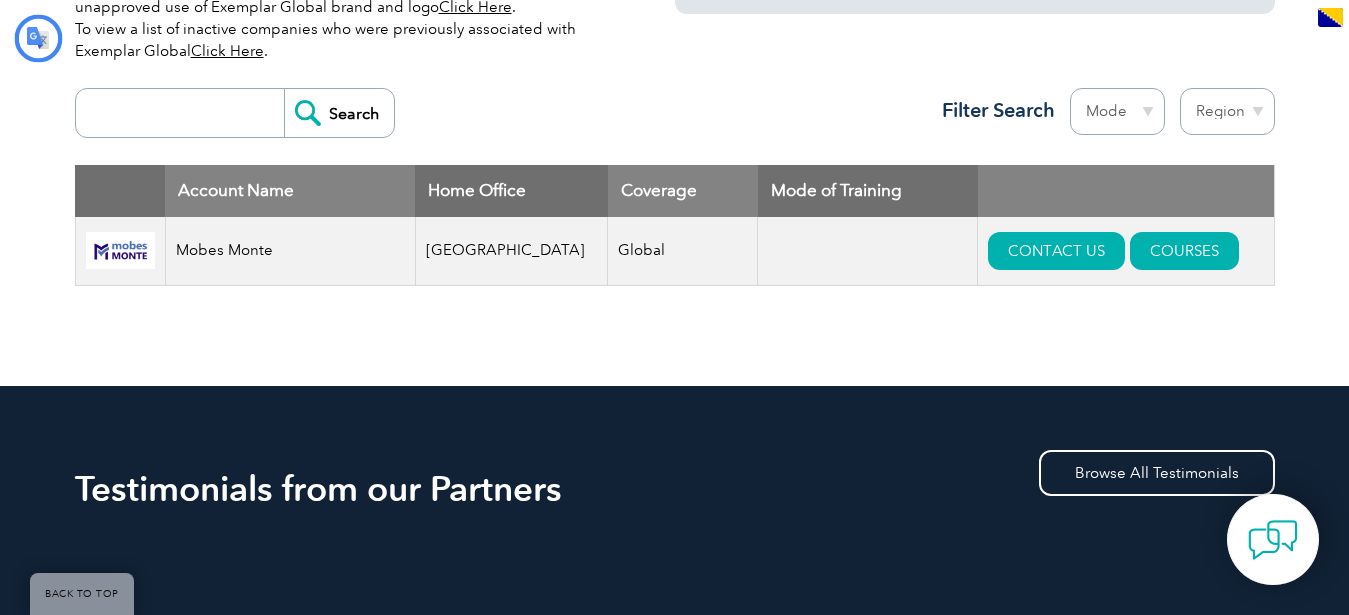 type on "Pretraga" 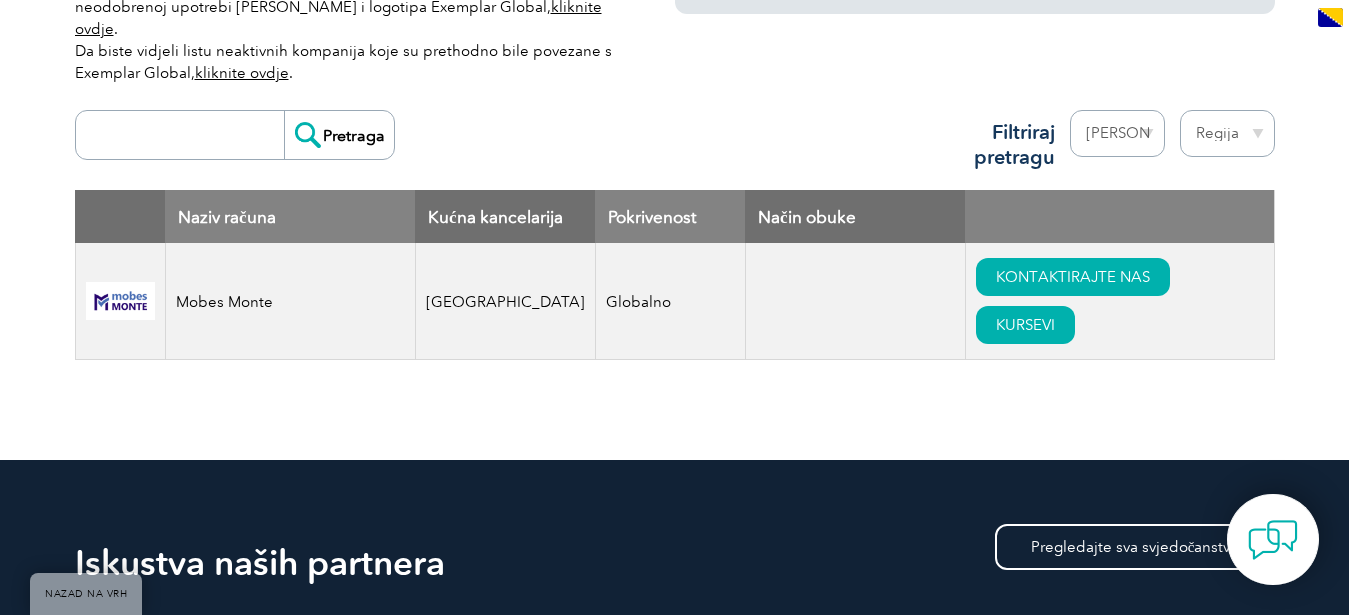 scroll, scrollTop: 714, scrollLeft: 0, axis: vertical 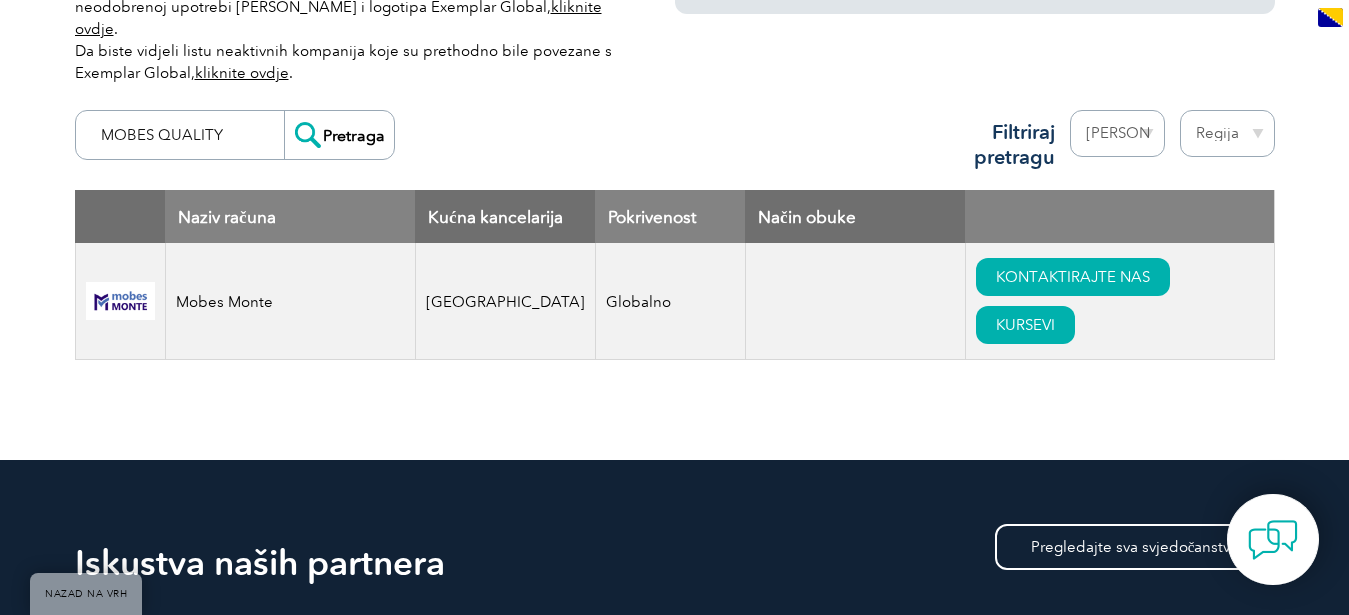 type on "MOBES QUALITY" 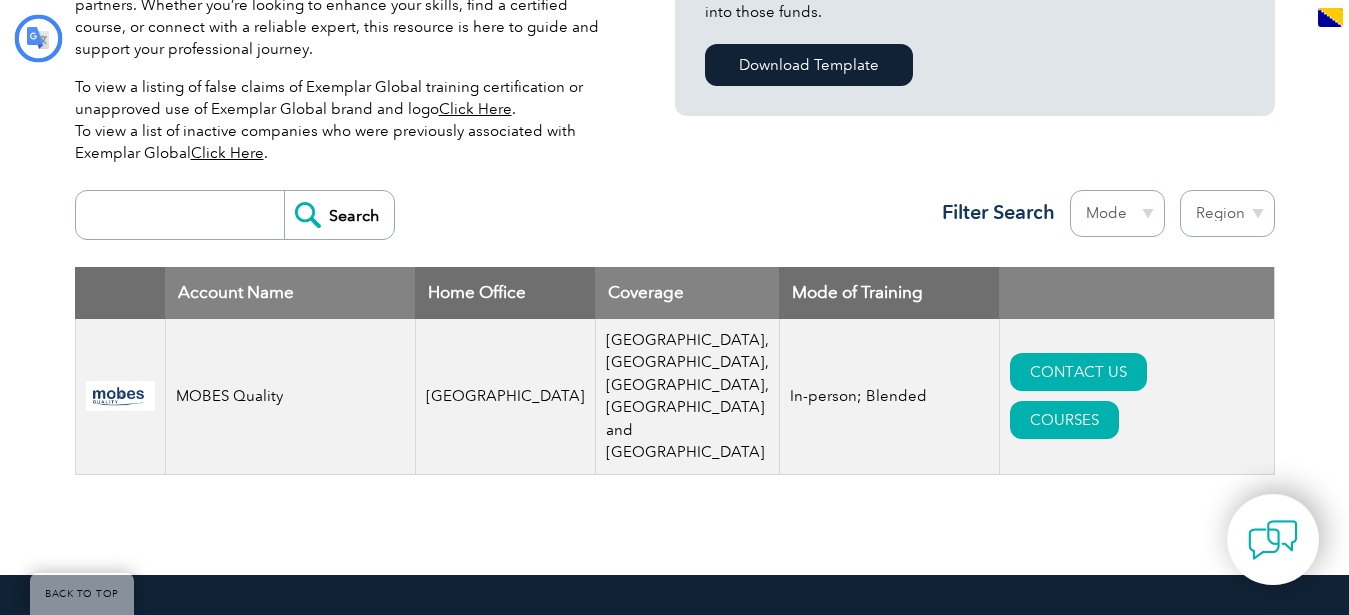 type on "Pretraga" 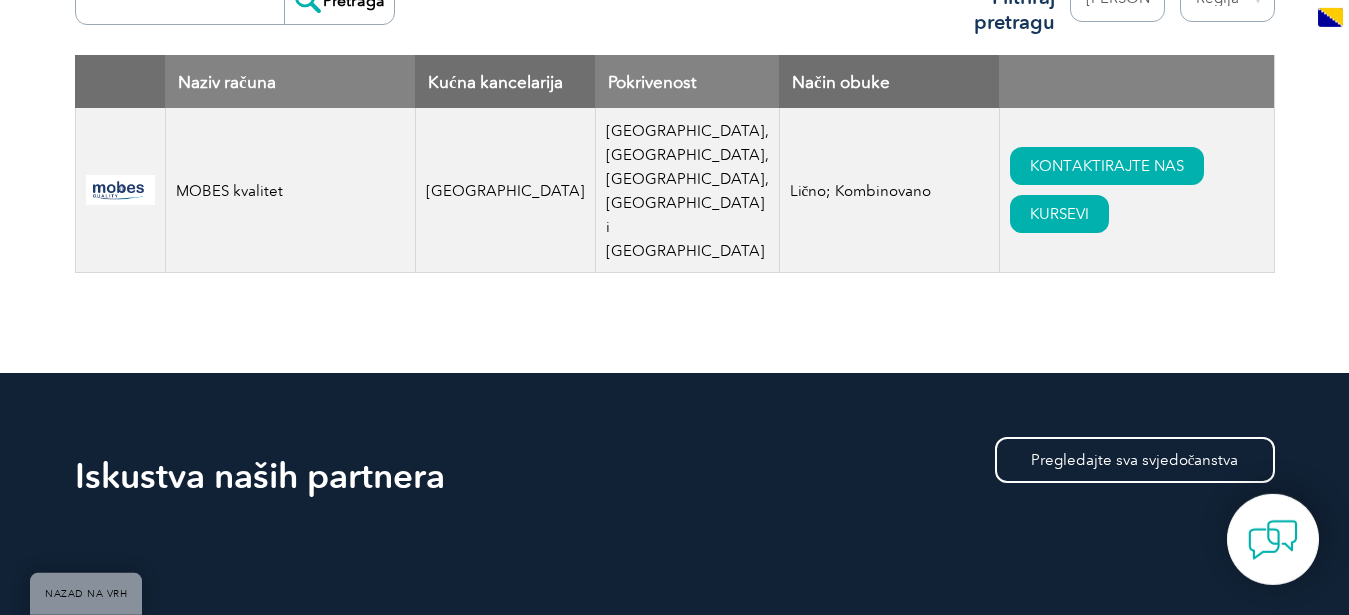 scroll, scrollTop: 816, scrollLeft: 0, axis: vertical 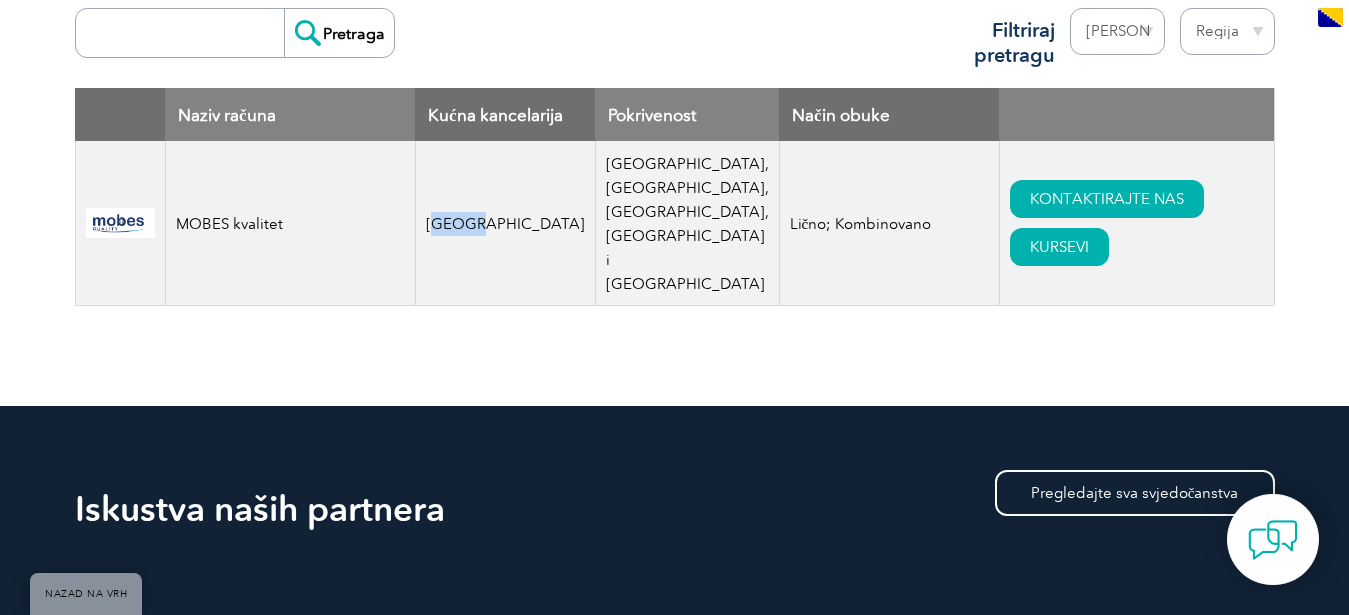 drag, startPoint x: 482, startPoint y: 227, endPoint x: 443, endPoint y: 226, distance: 39.012817 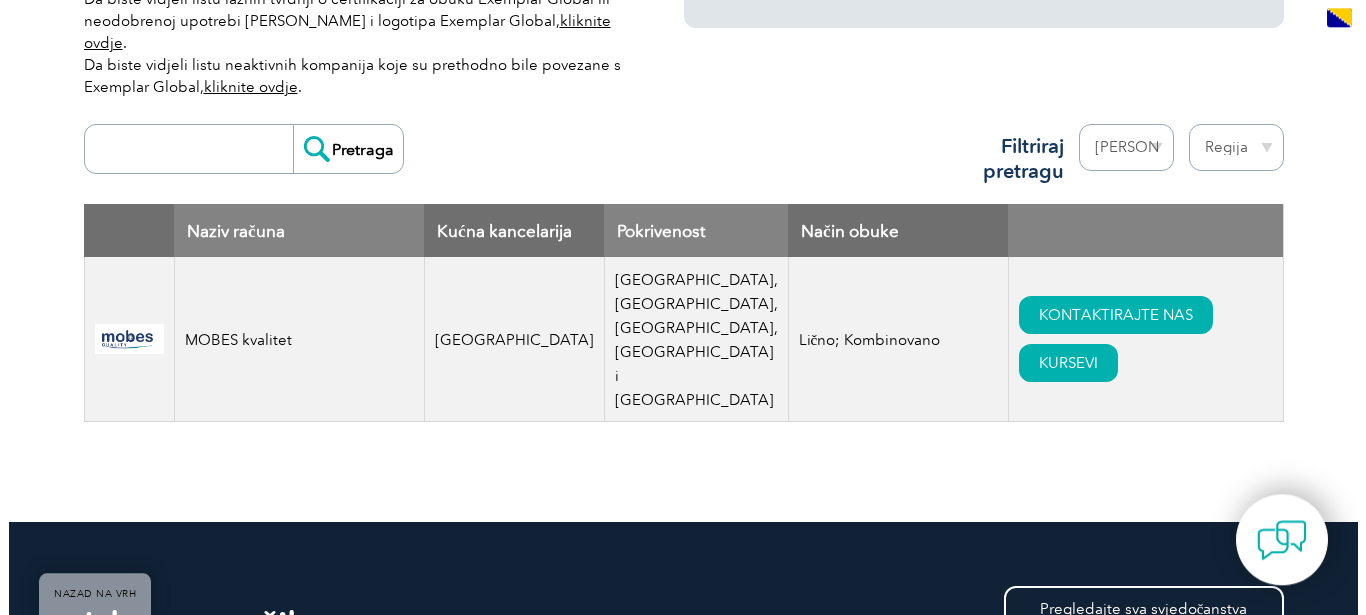 scroll, scrollTop: 714, scrollLeft: 0, axis: vertical 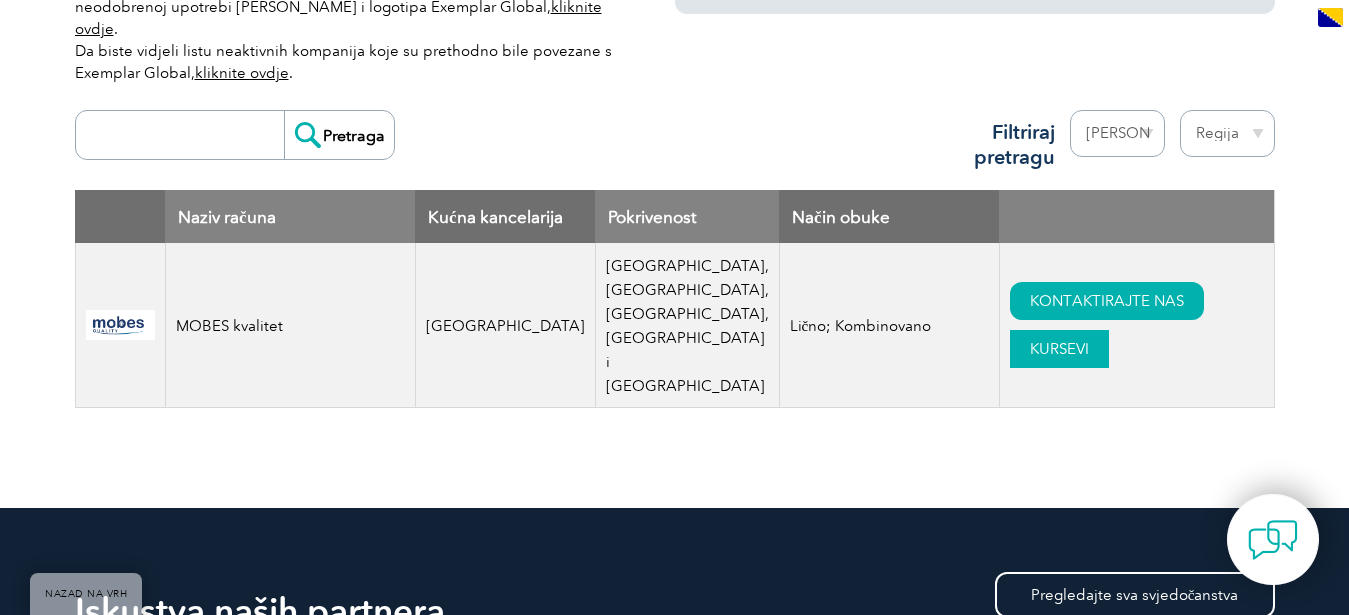 click on "KURSEVI" at bounding box center (1059, 349) 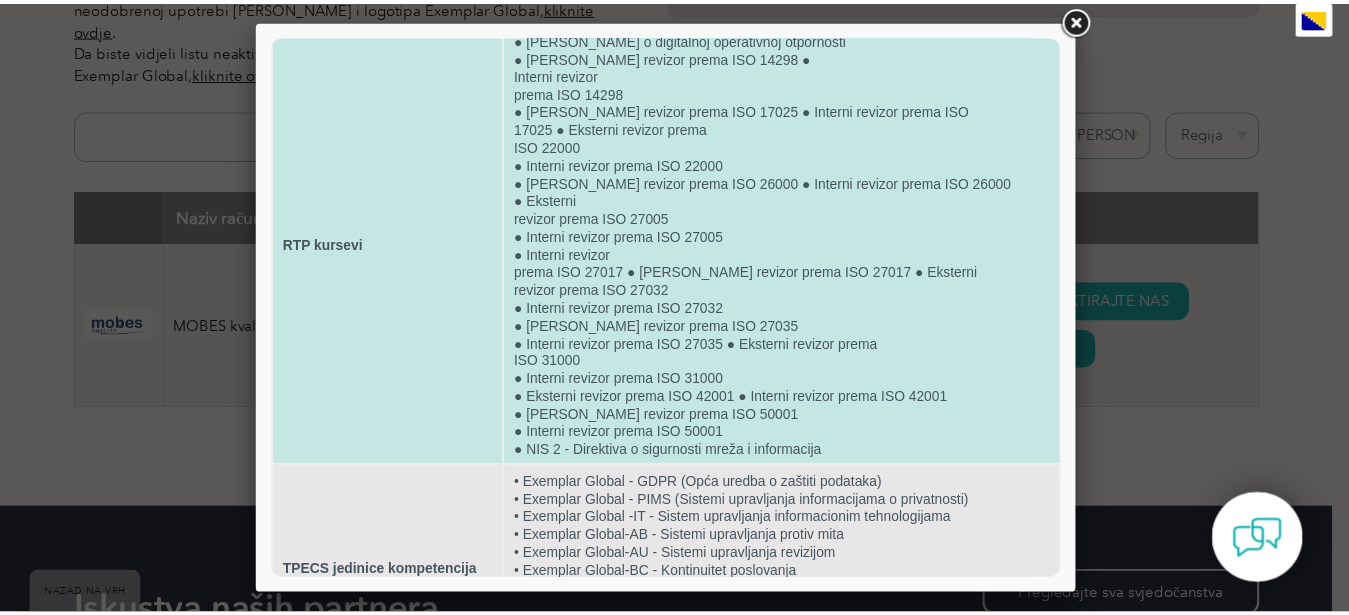 scroll, scrollTop: 0, scrollLeft: 0, axis: both 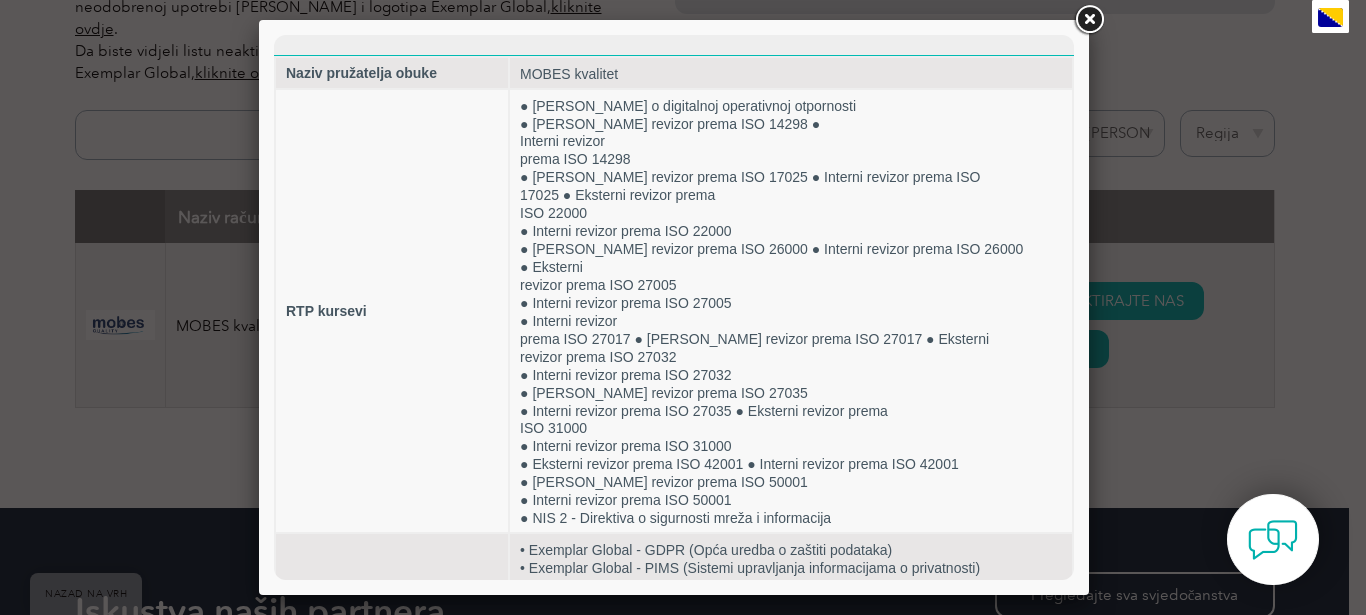 click at bounding box center [1089, 20] 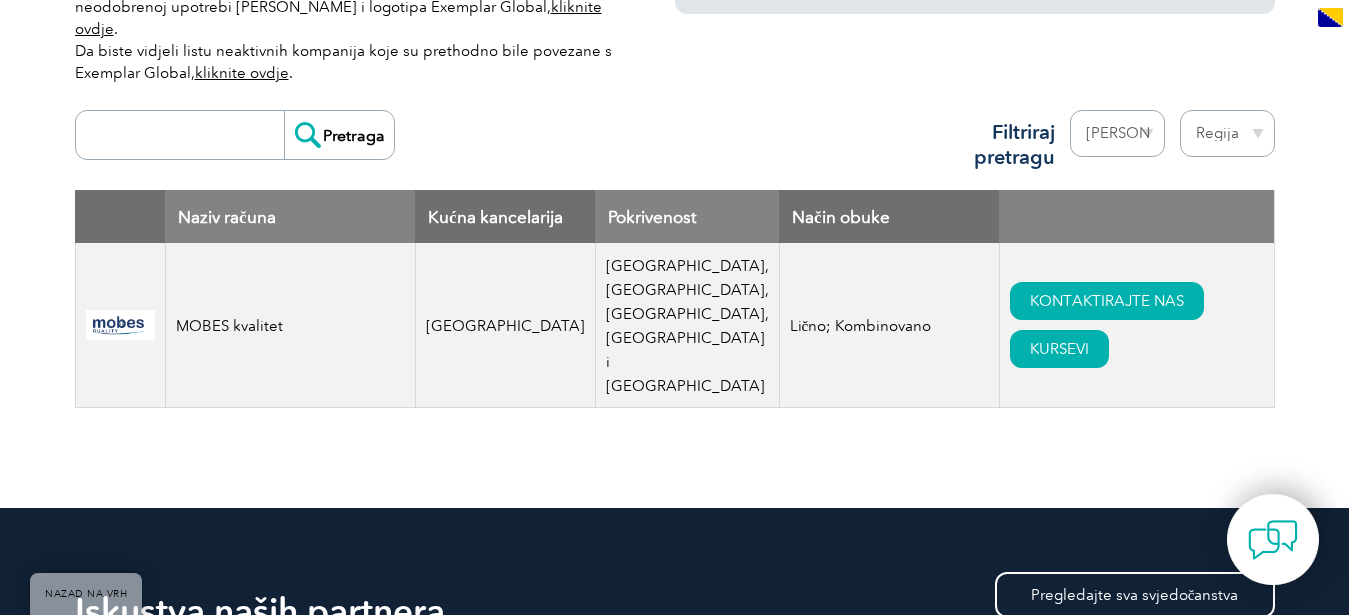 click at bounding box center (185, 135) 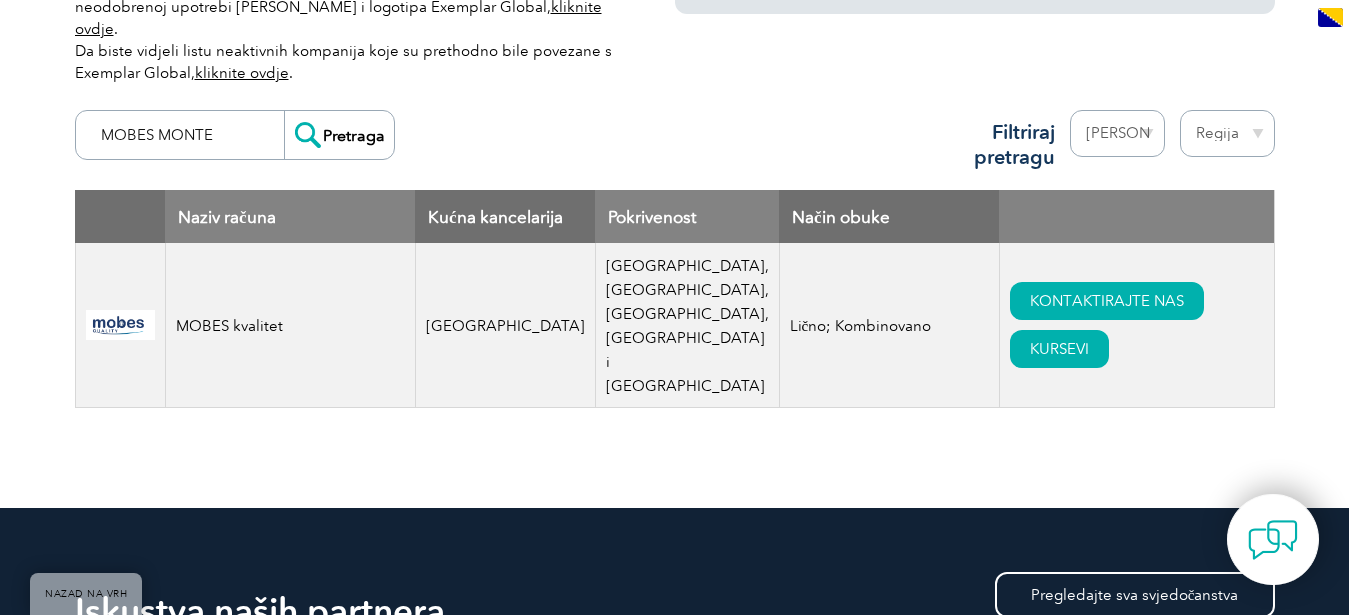 type on "MOBES MONTE" 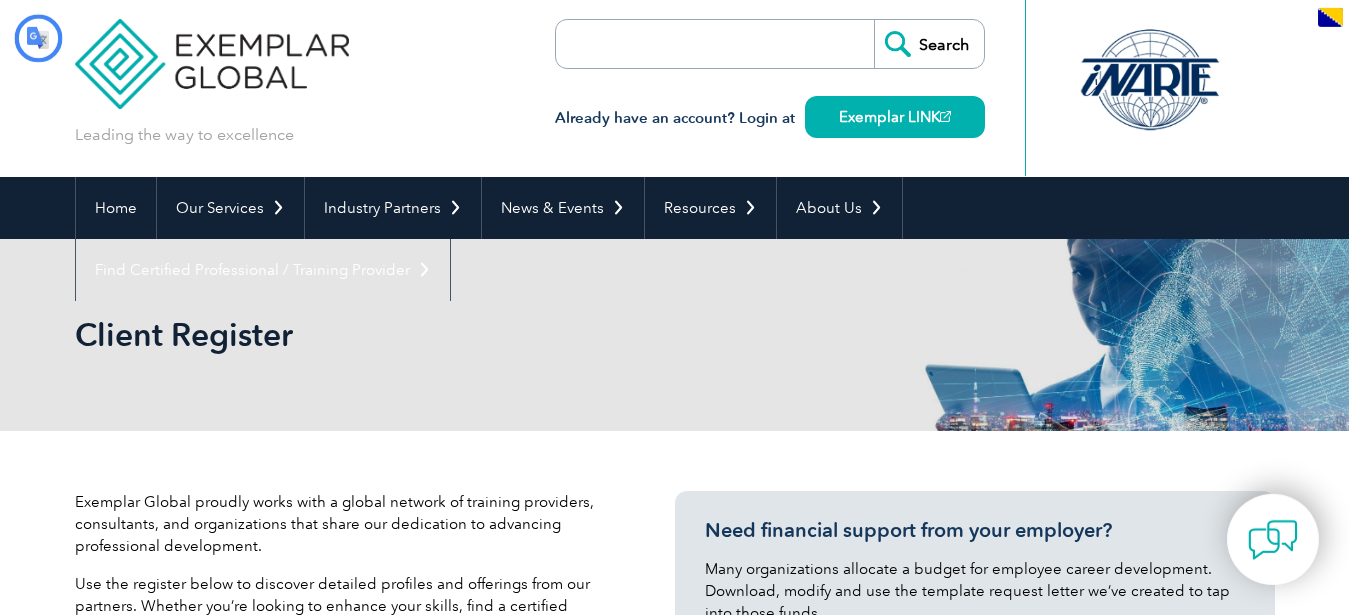 scroll, scrollTop: 0, scrollLeft: 0, axis: both 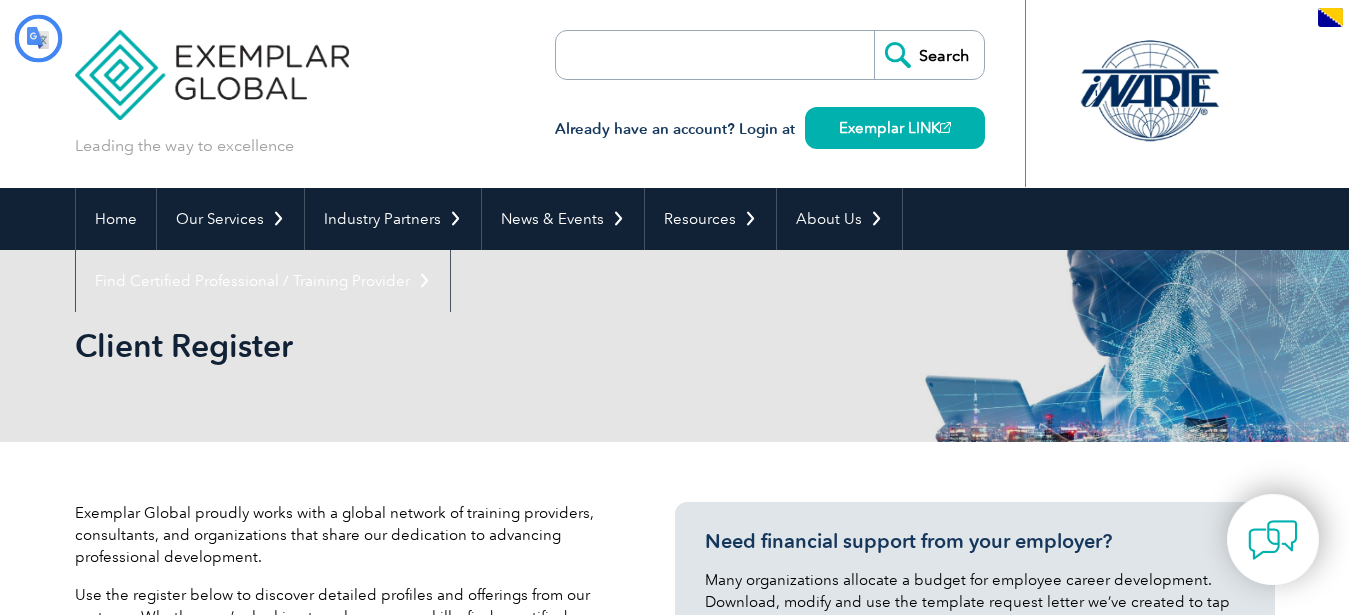 type on "Pretraga" 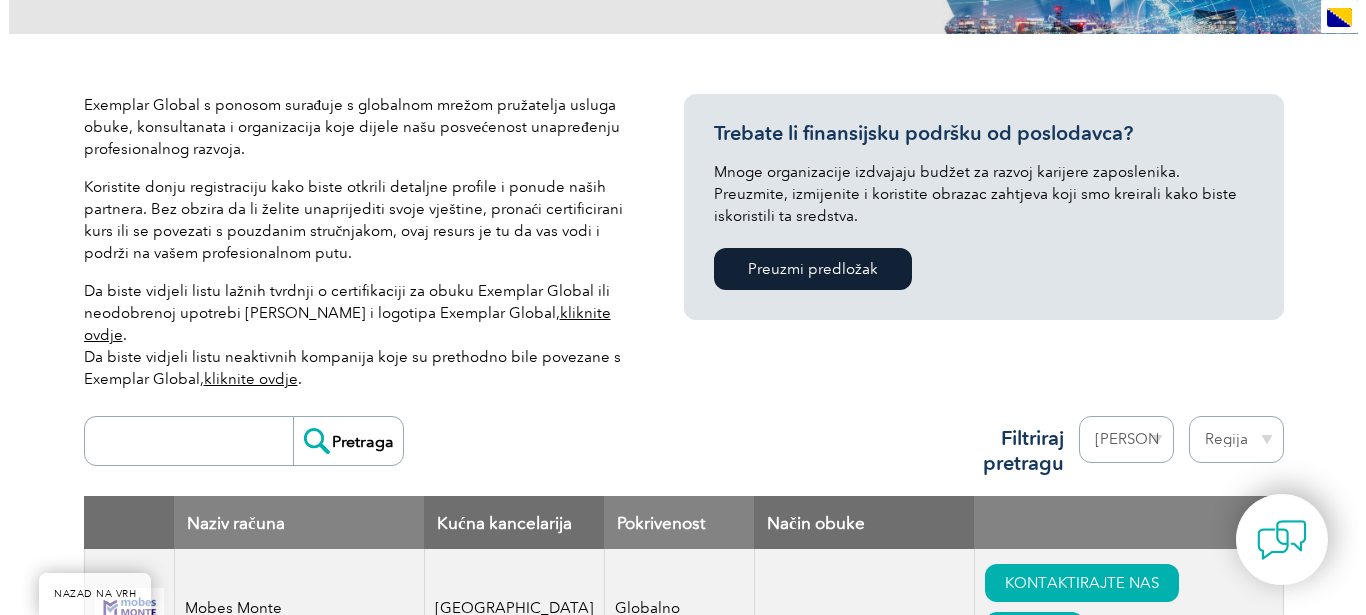 scroll, scrollTop: 816, scrollLeft: 0, axis: vertical 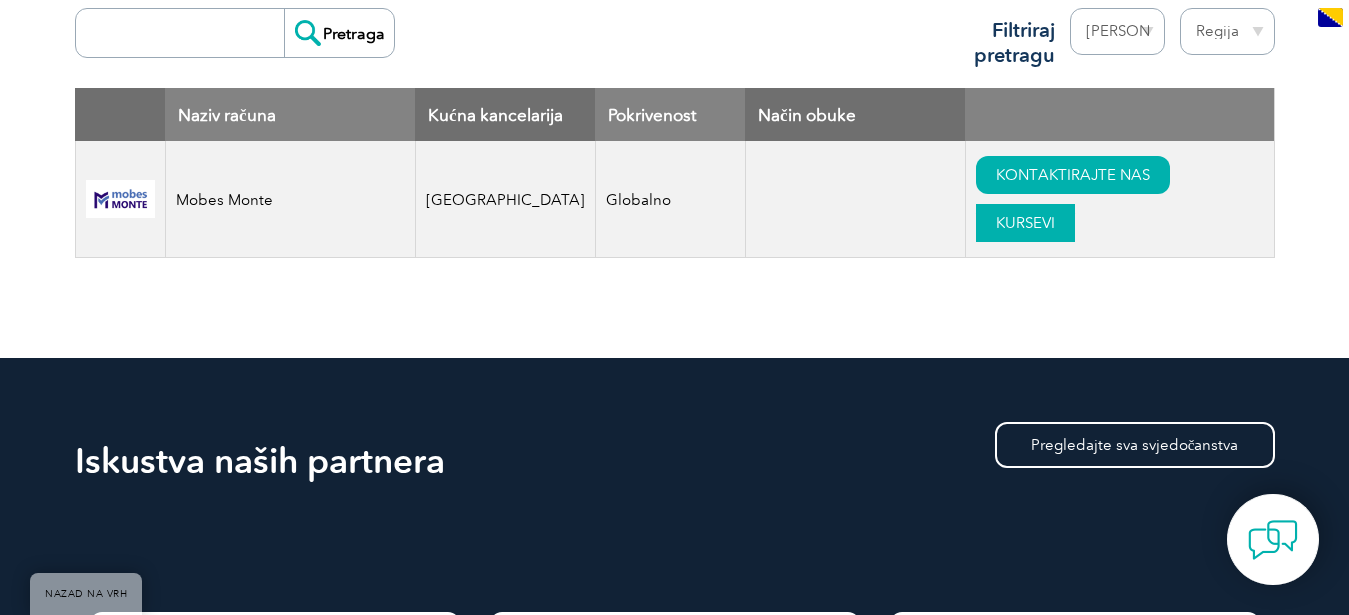click on "KURSEVI" at bounding box center [1025, 223] 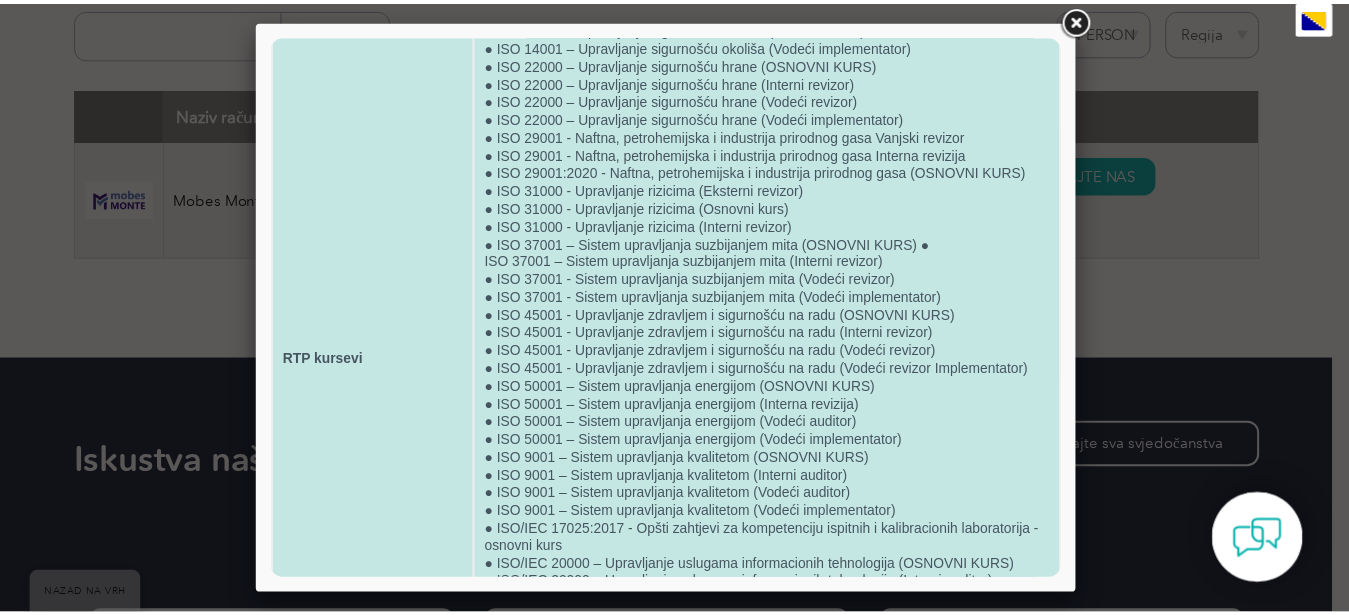 scroll, scrollTop: 31, scrollLeft: 0, axis: vertical 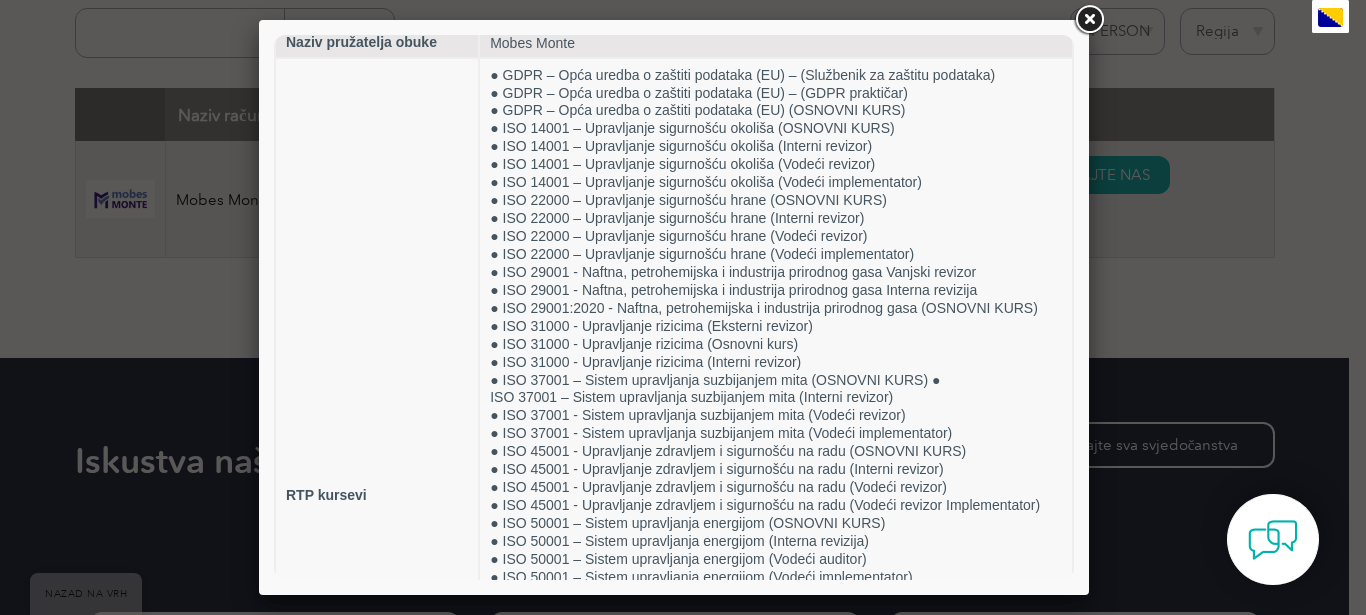 click at bounding box center [1089, 20] 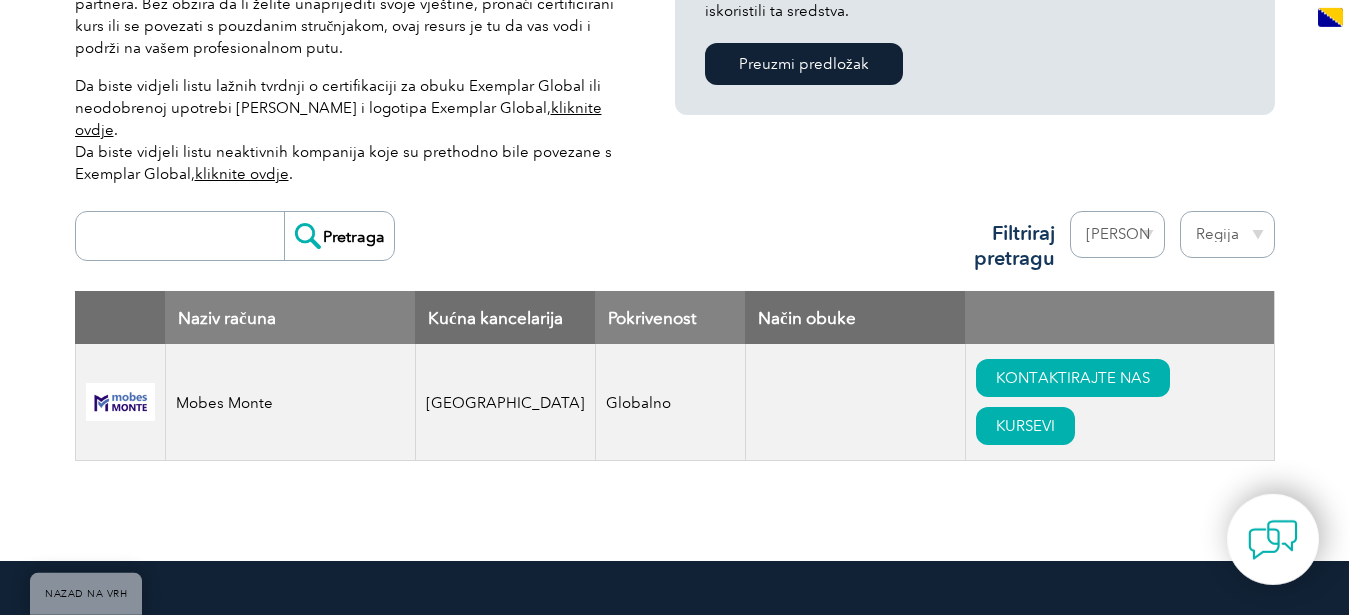 scroll, scrollTop: 612, scrollLeft: 0, axis: vertical 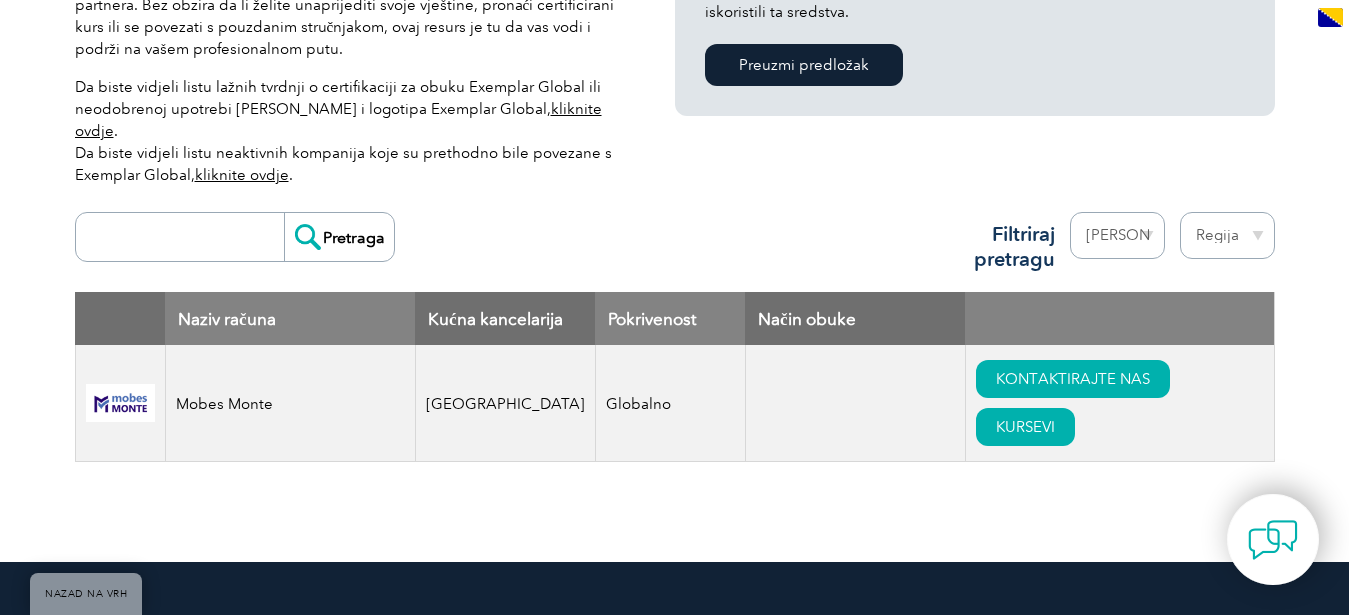 click on "Globalno" at bounding box center [638, 404] 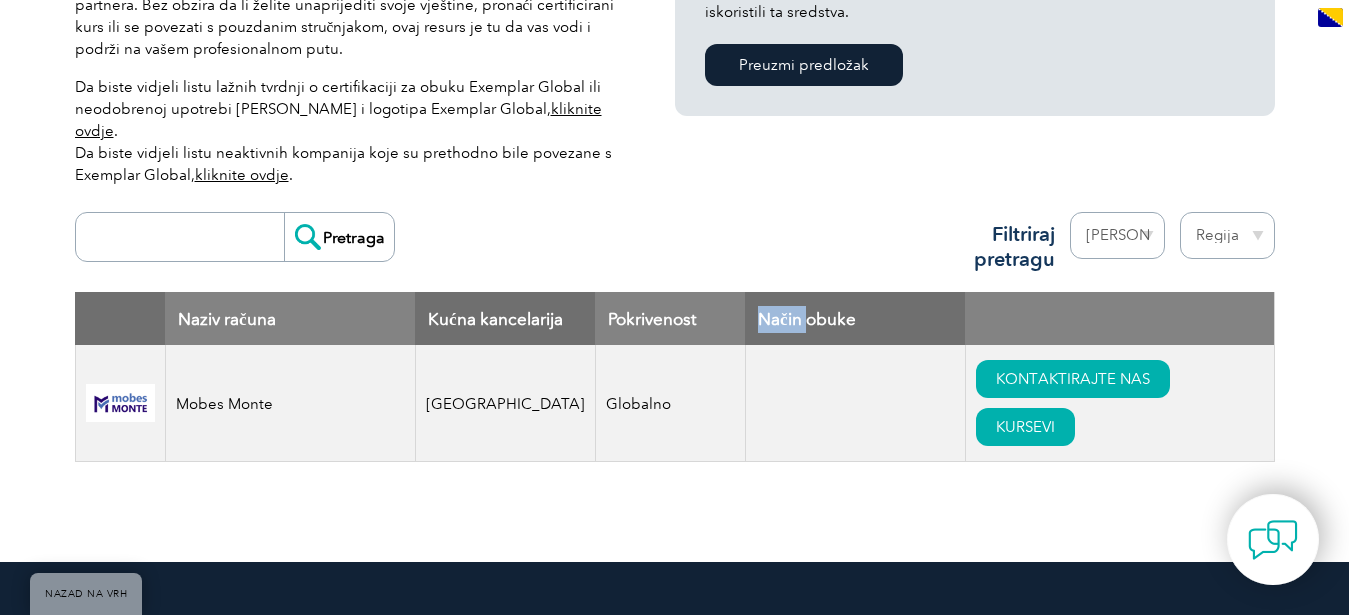 click on "Način obuke" at bounding box center [855, 318] 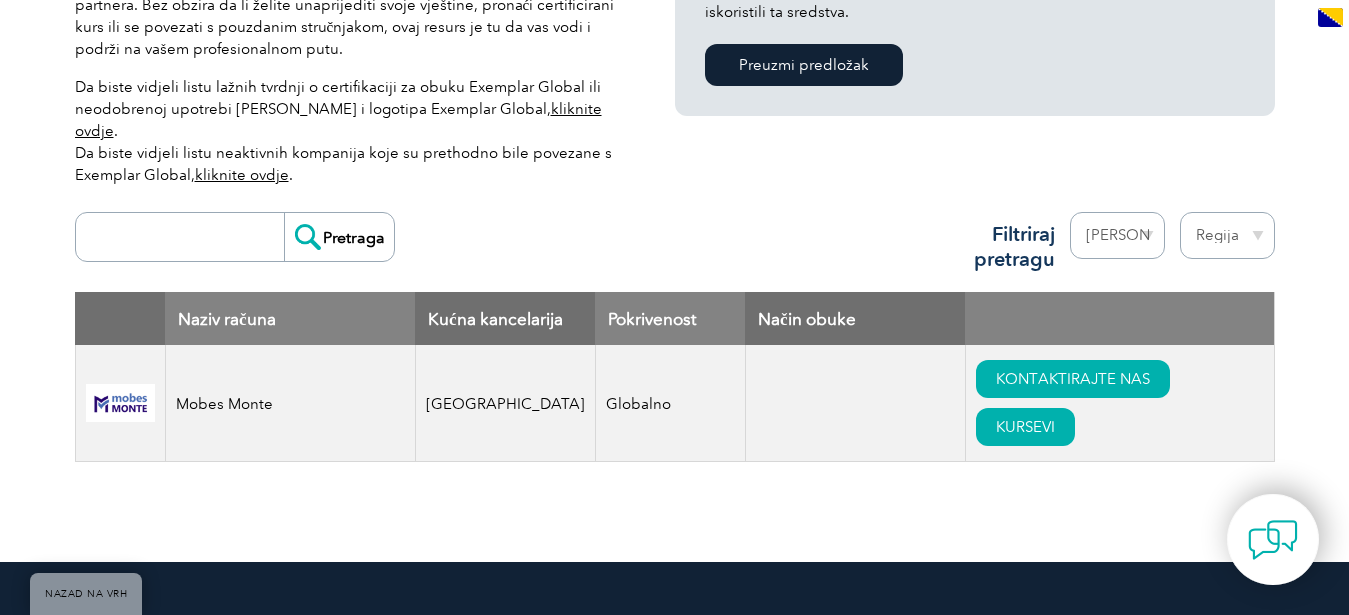 click at bounding box center (855, 403) 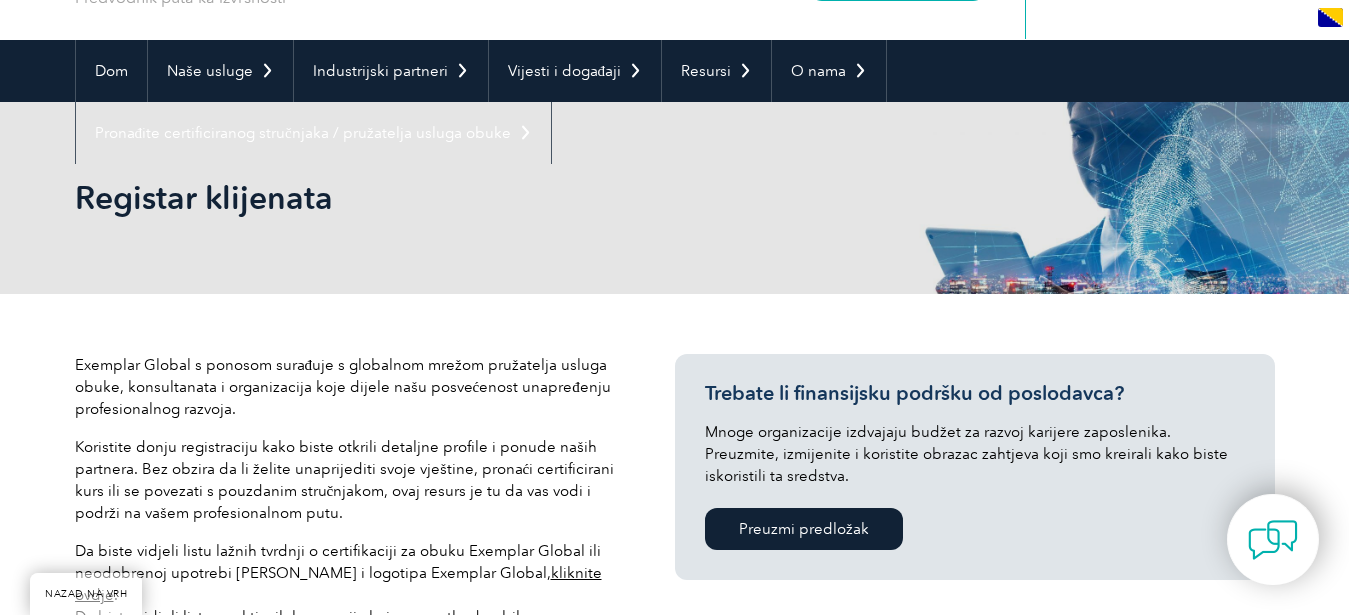 scroll, scrollTop: 408, scrollLeft: 0, axis: vertical 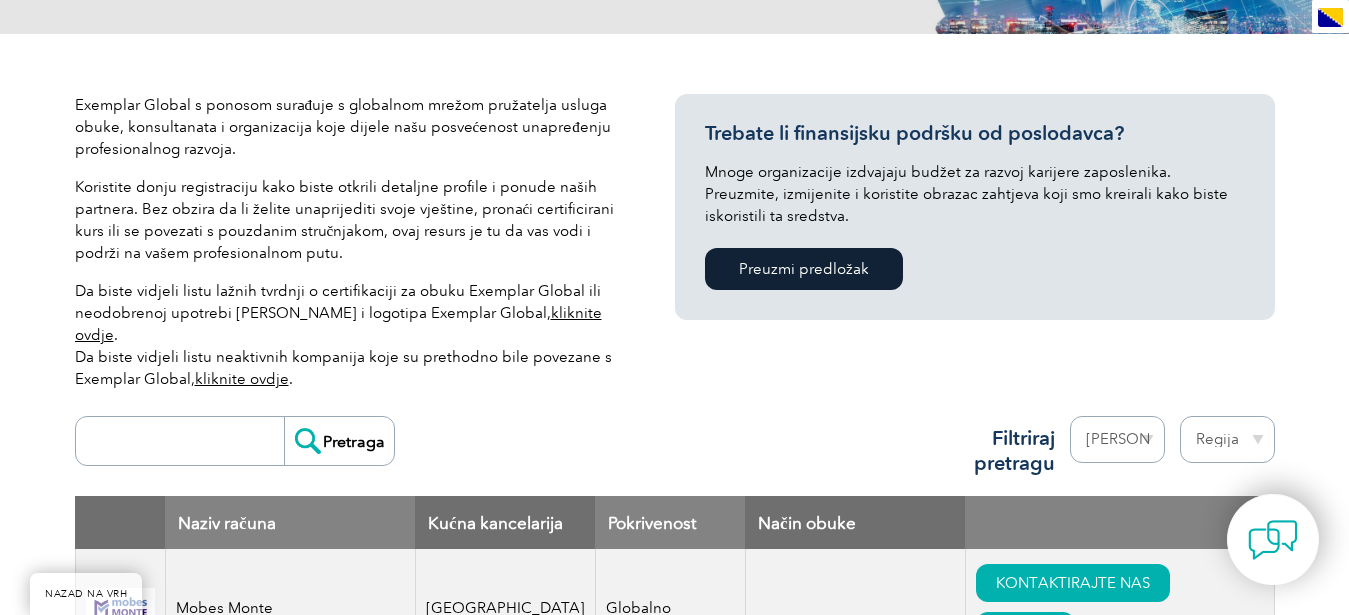 click at bounding box center [185, 441] 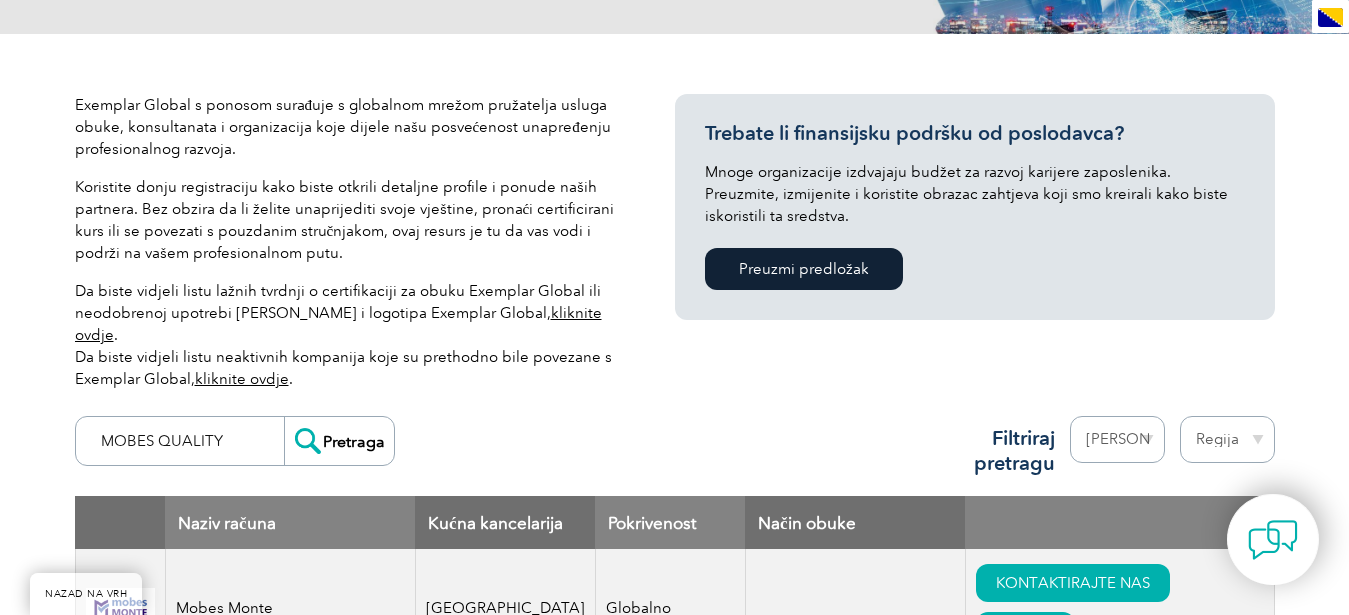 type on "MOBES QUALITY" 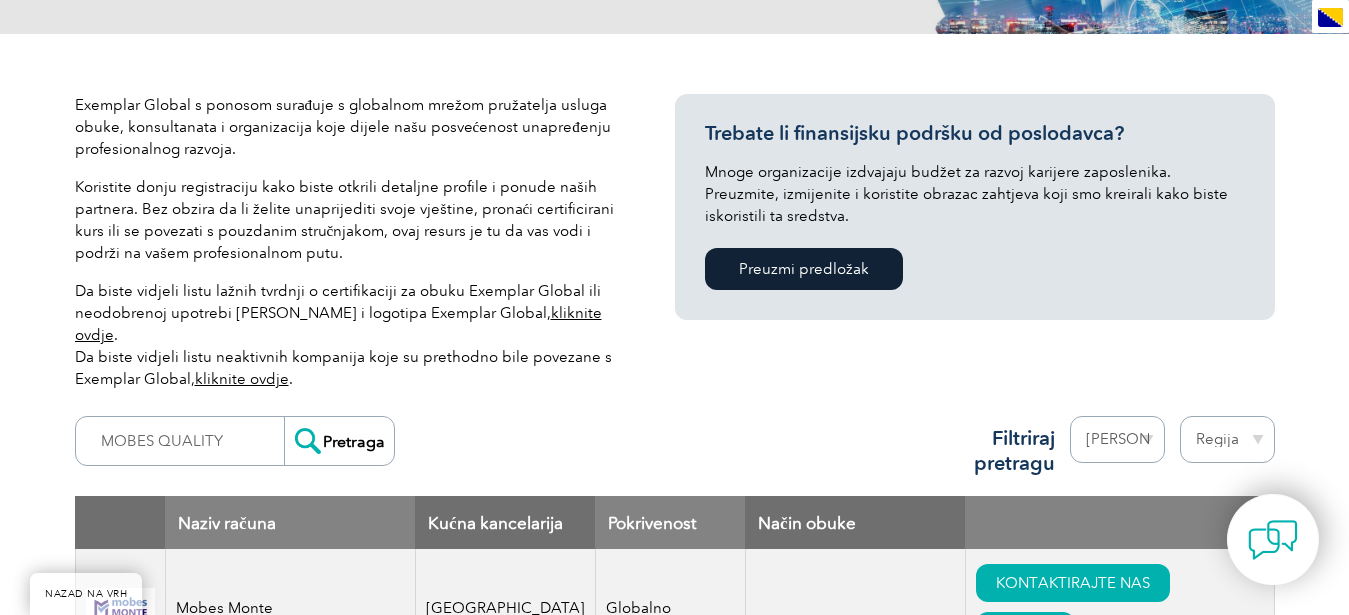 click on "Pretraga" at bounding box center (339, 441) 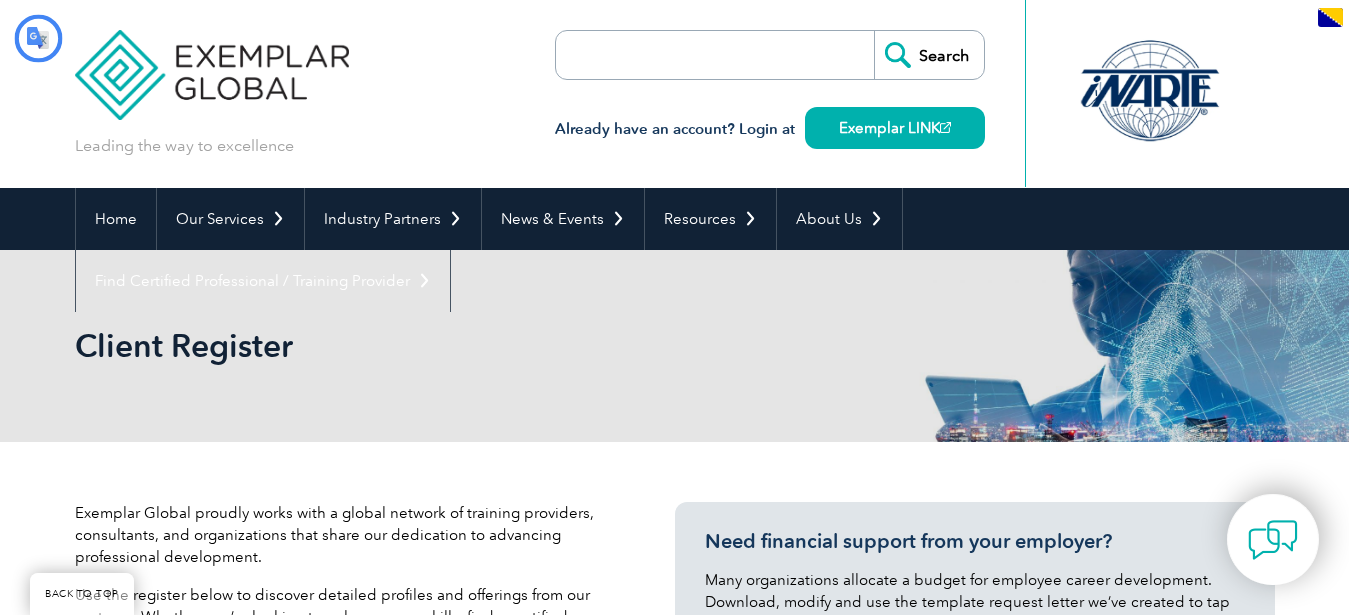 type on "Pretraga" 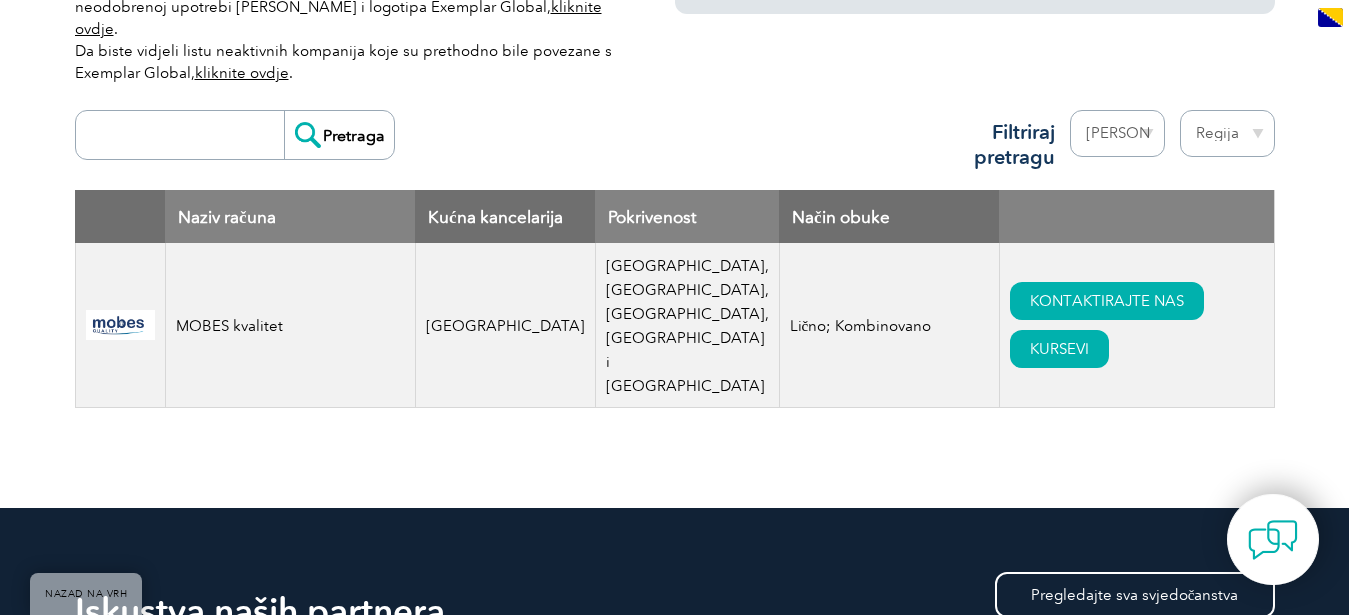 scroll, scrollTop: 714, scrollLeft: 0, axis: vertical 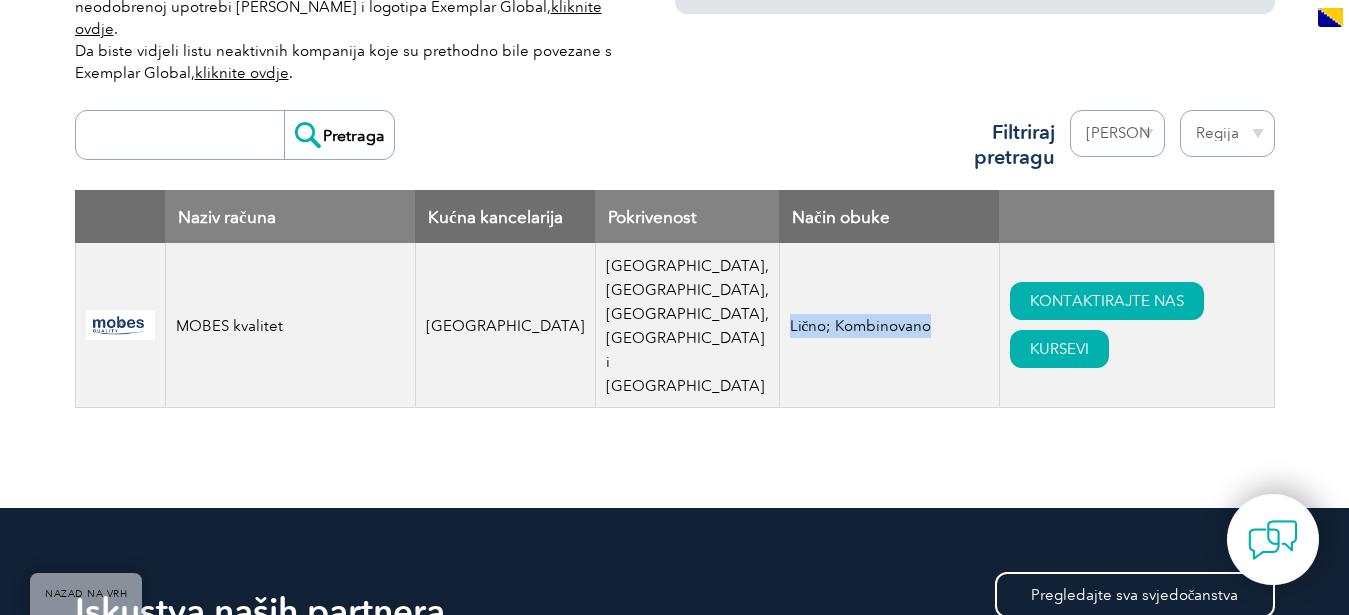 drag, startPoint x: 747, startPoint y: 324, endPoint x: 891, endPoint y: 334, distance: 144.3468 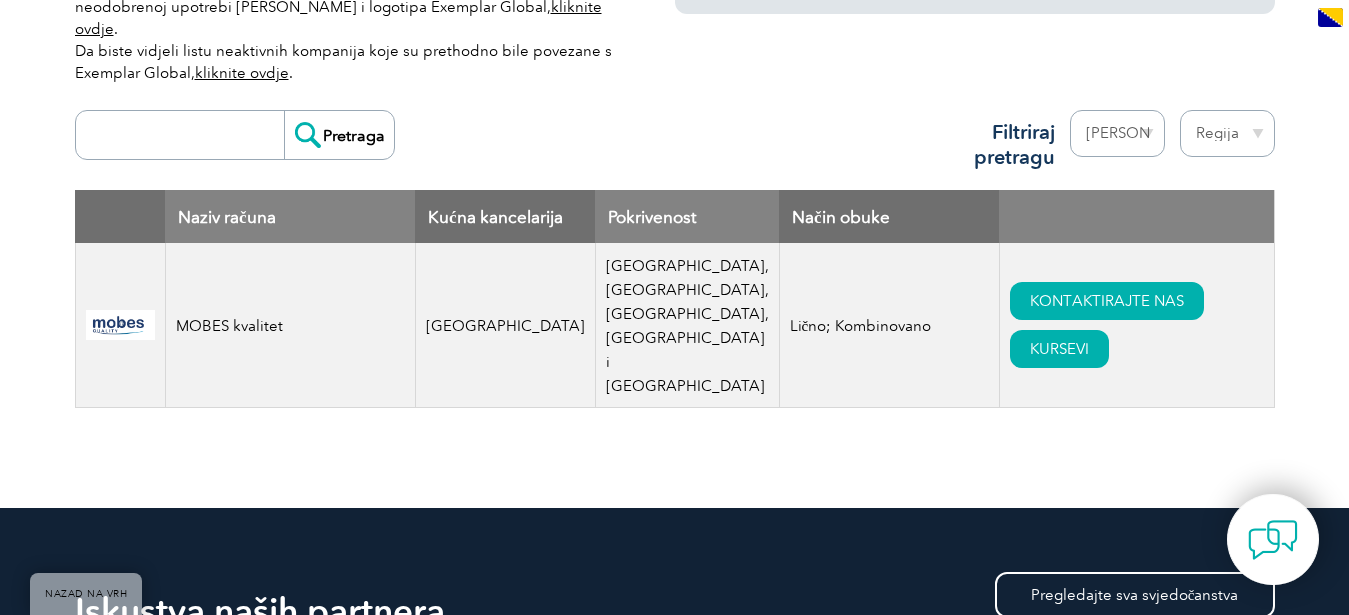click on "Lično; Kombinovano" at bounding box center [889, 325] 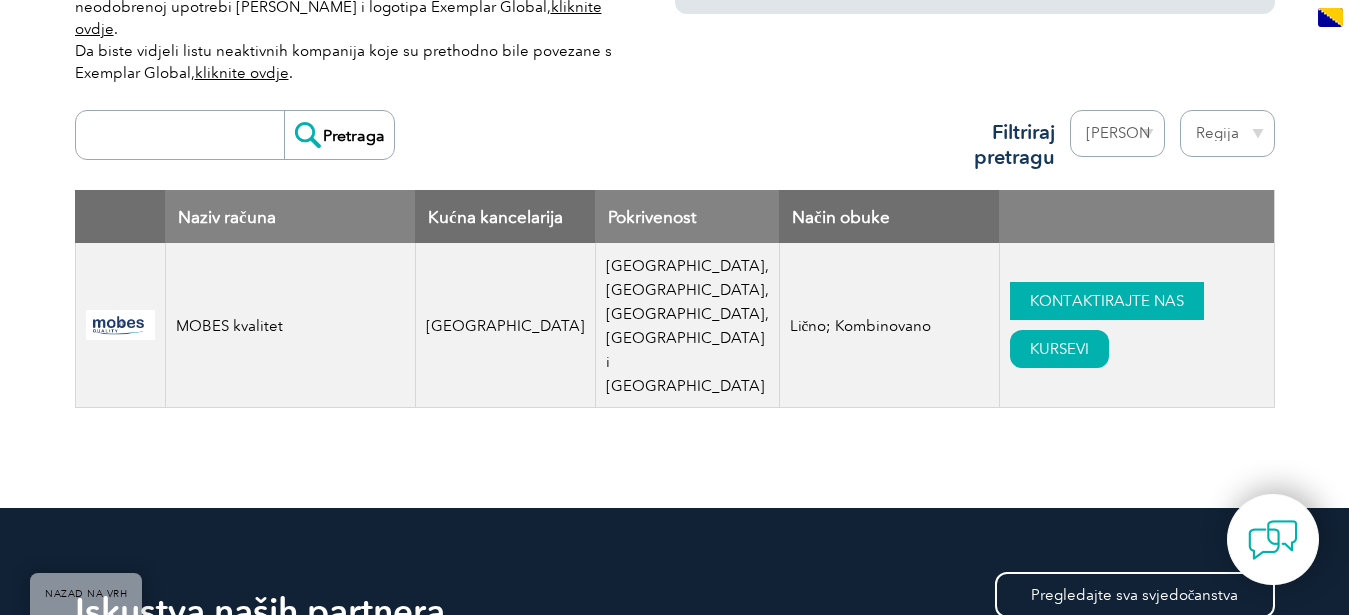click on "KONTAKTIRAJTE NAS" at bounding box center [1107, 301] 